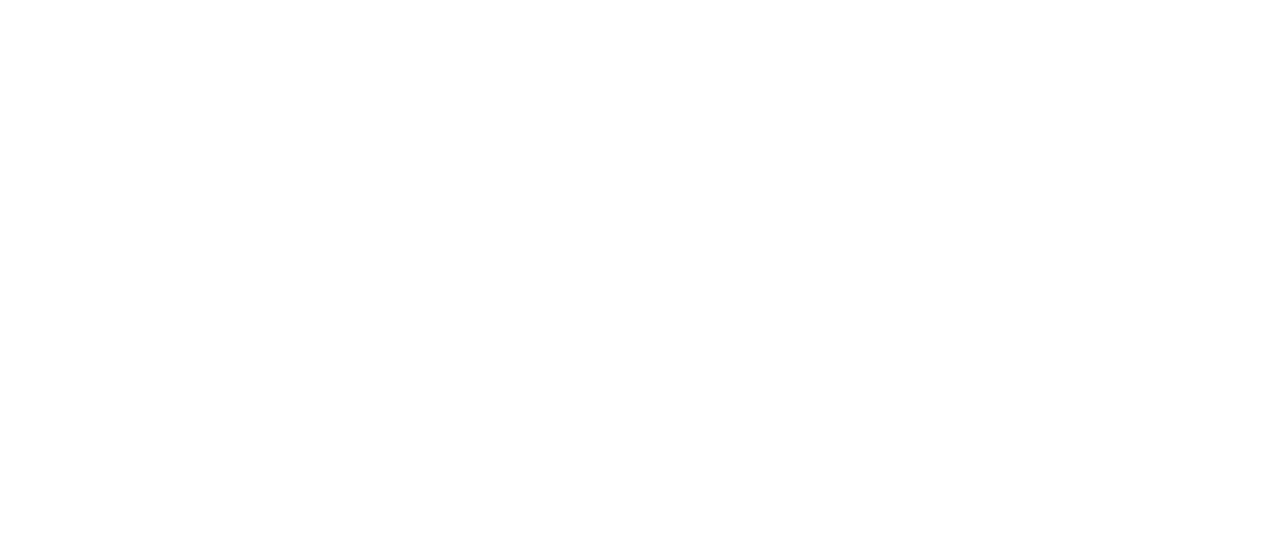 scroll, scrollTop: 0, scrollLeft: 0, axis: both 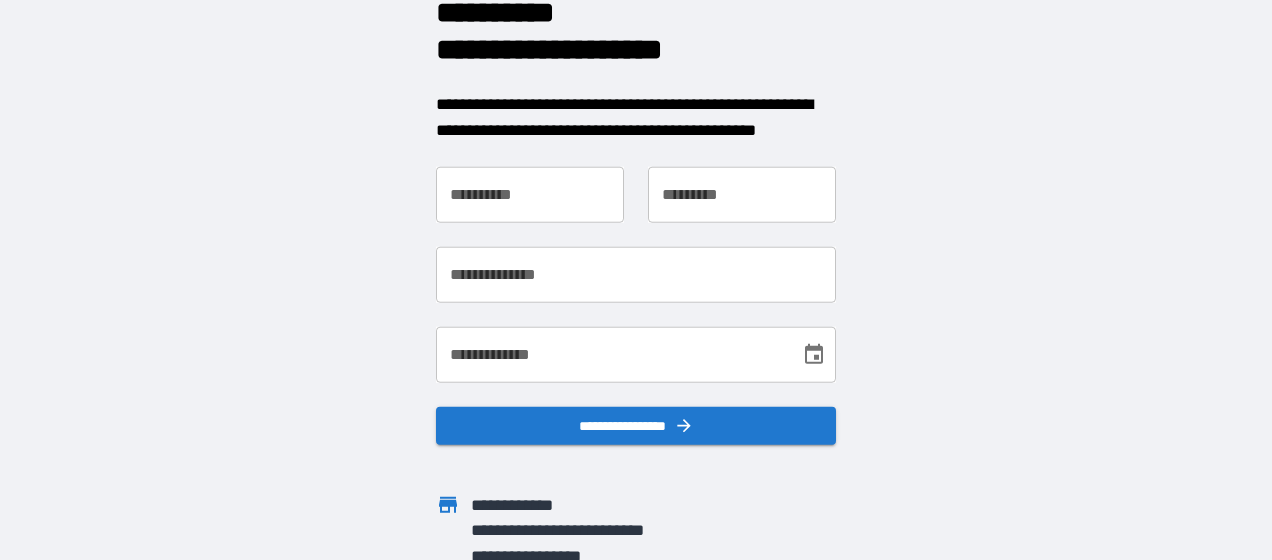 click on "**********" at bounding box center [530, 195] 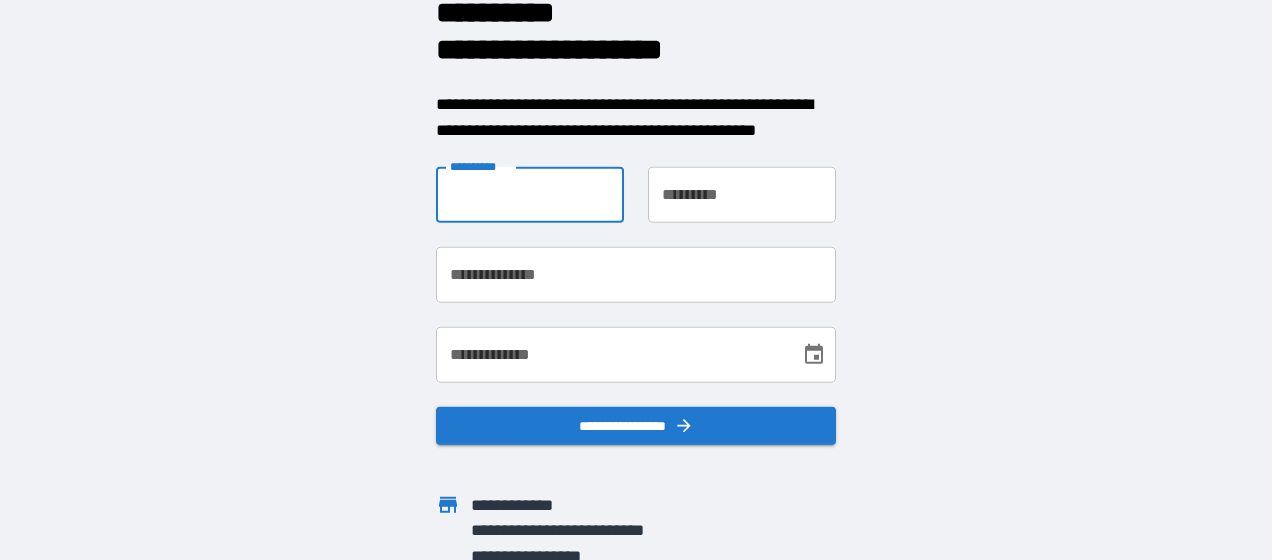 type on "****" 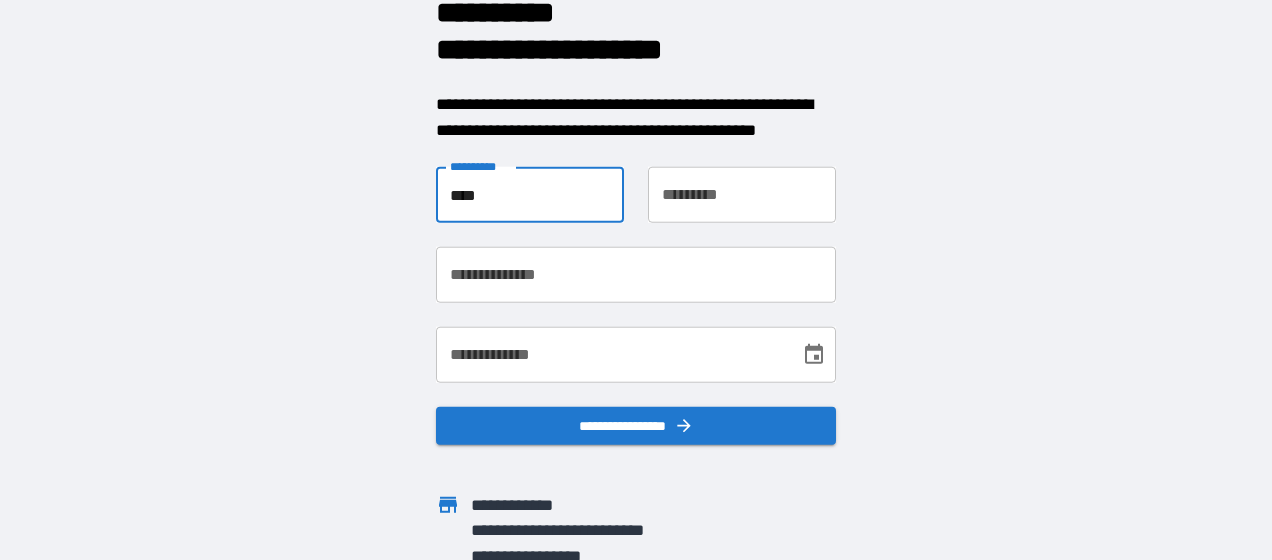 type on "******" 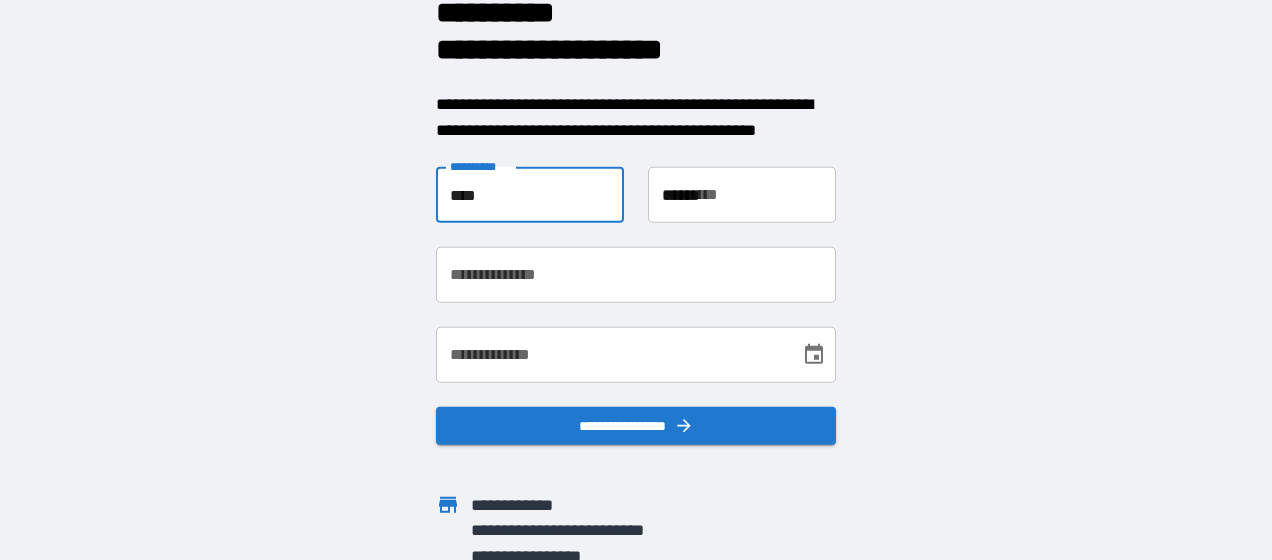 type on "**********" 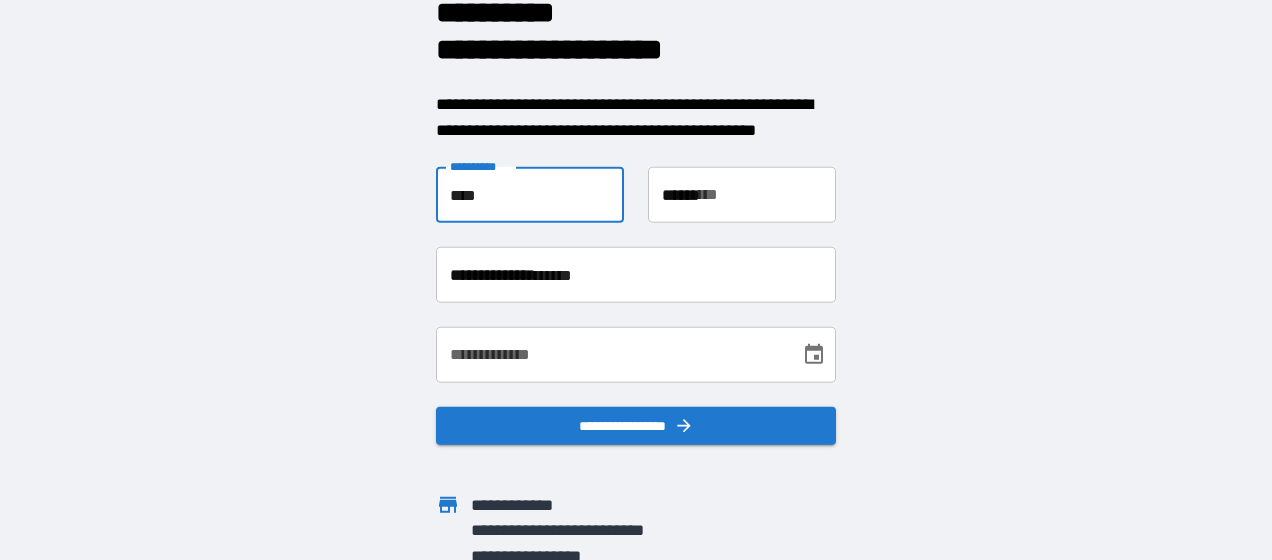 type on "**********" 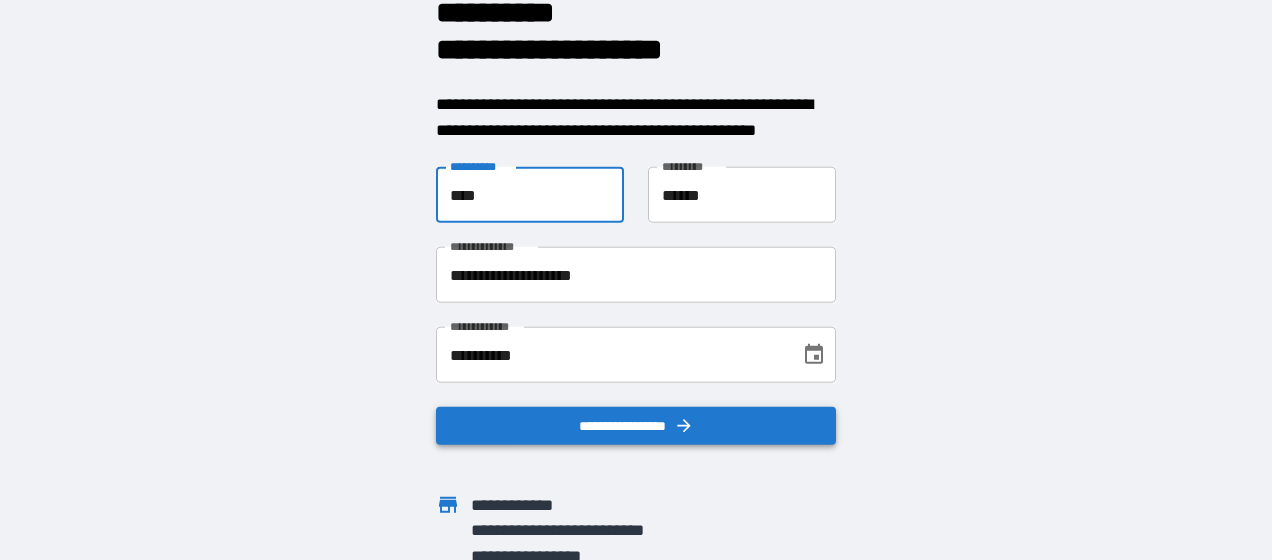 click on "**********" at bounding box center (636, 426) 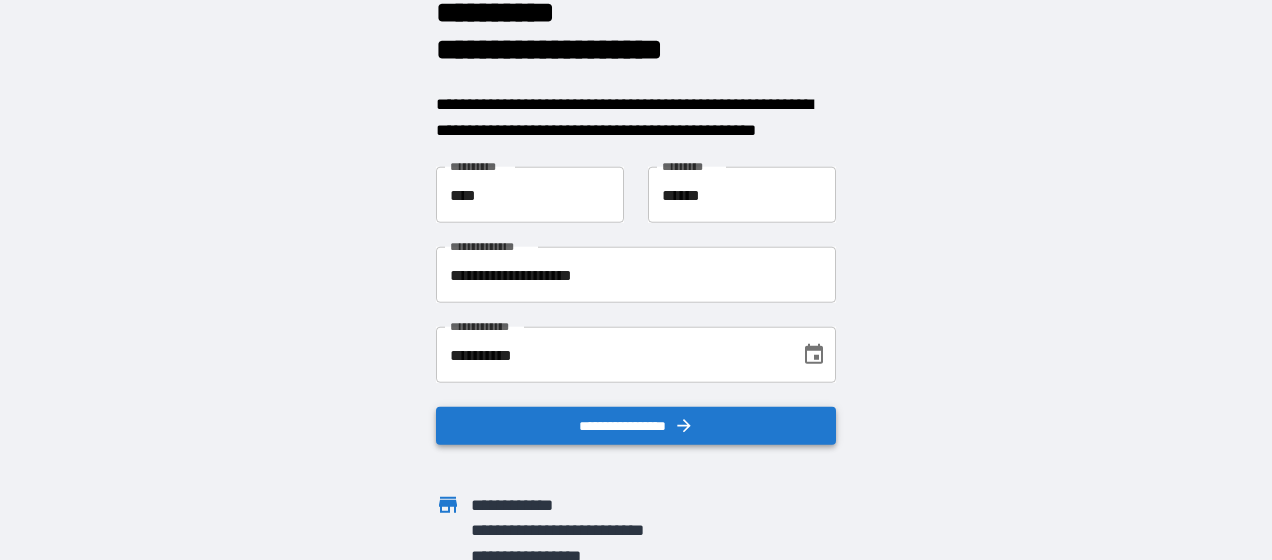 scroll, scrollTop: 0, scrollLeft: 0, axis: both 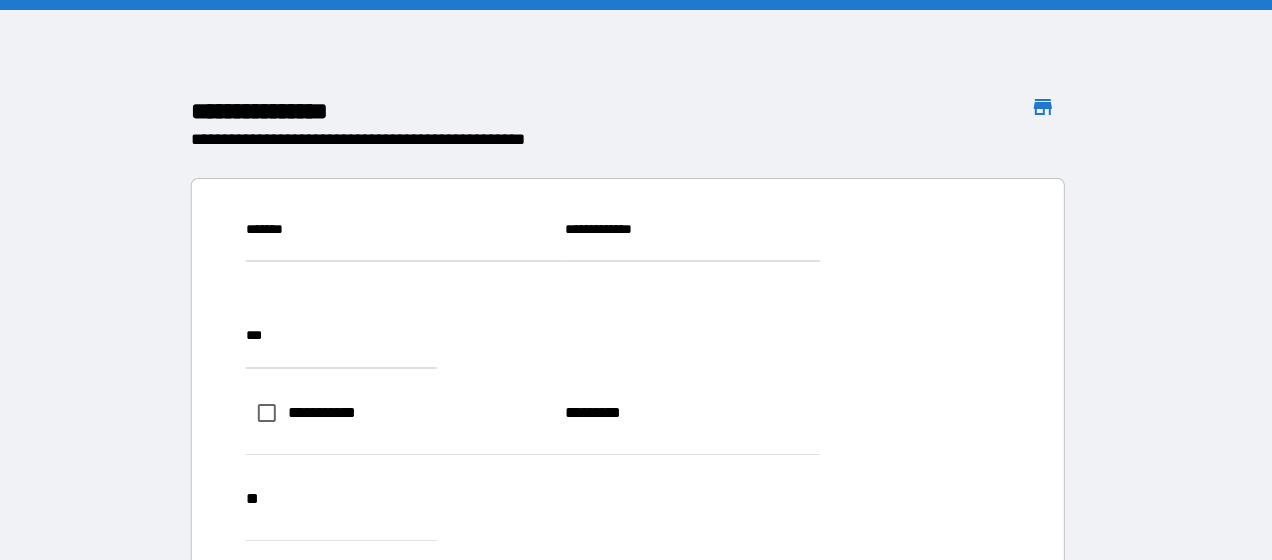 click on "**********" at bounding box center (982, 785) 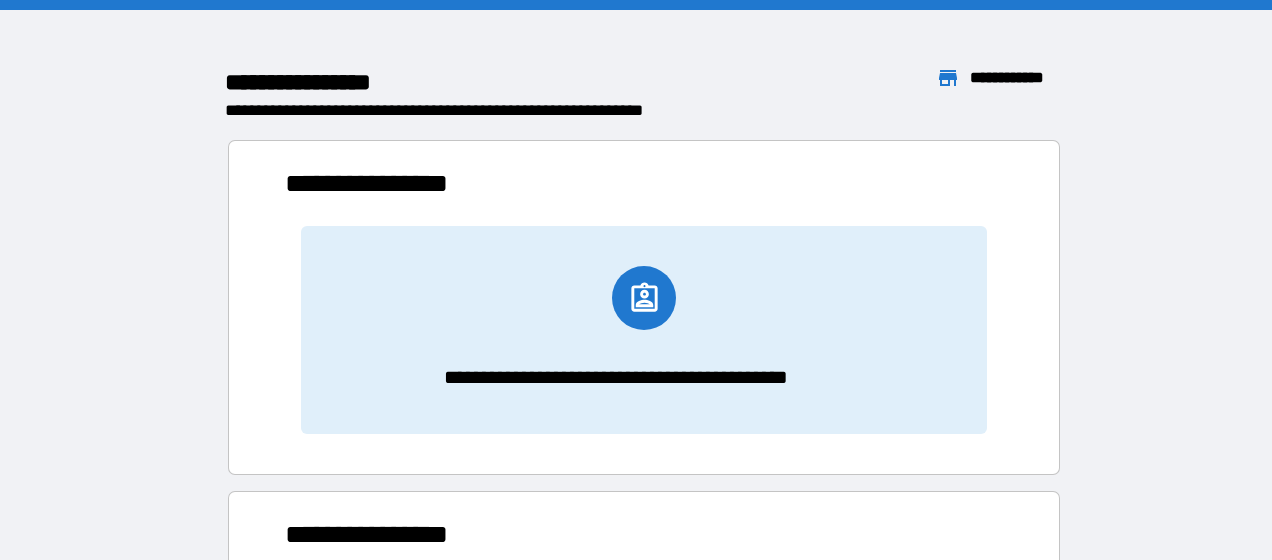 scroll, scrollTop: 16, scrollLeft: 16, axis: both 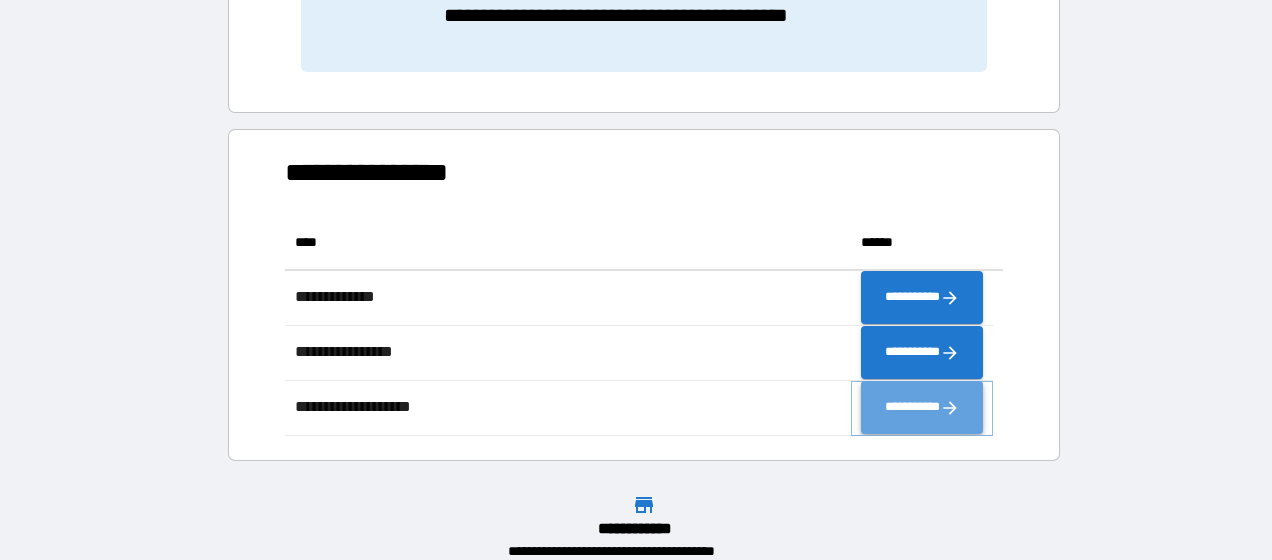 click on "**********" at bounding box center [922, 408] 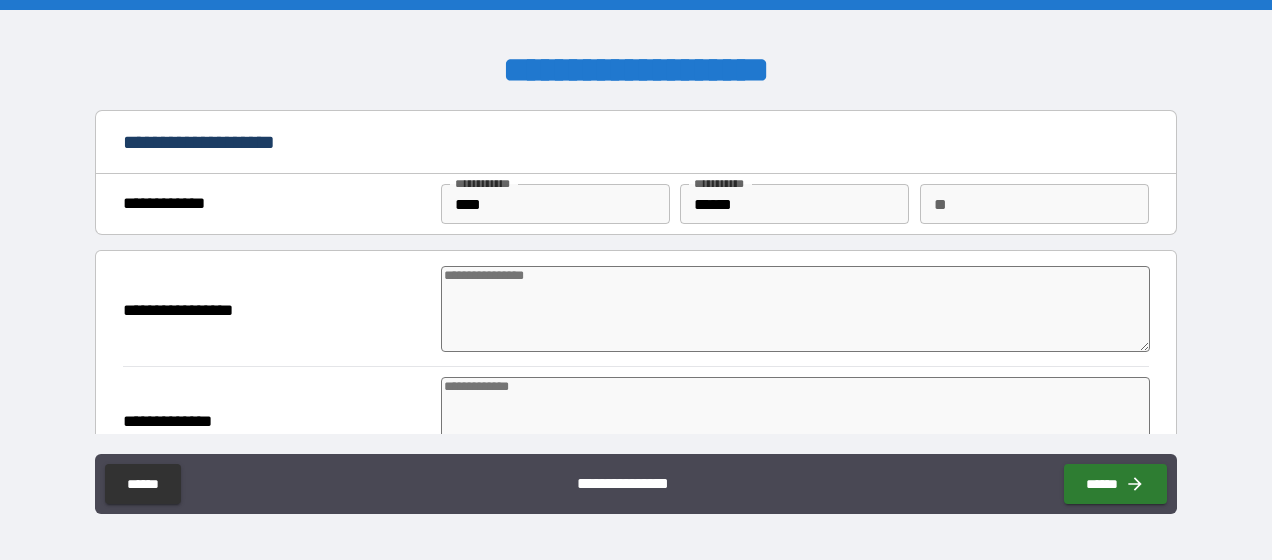 type on "*" 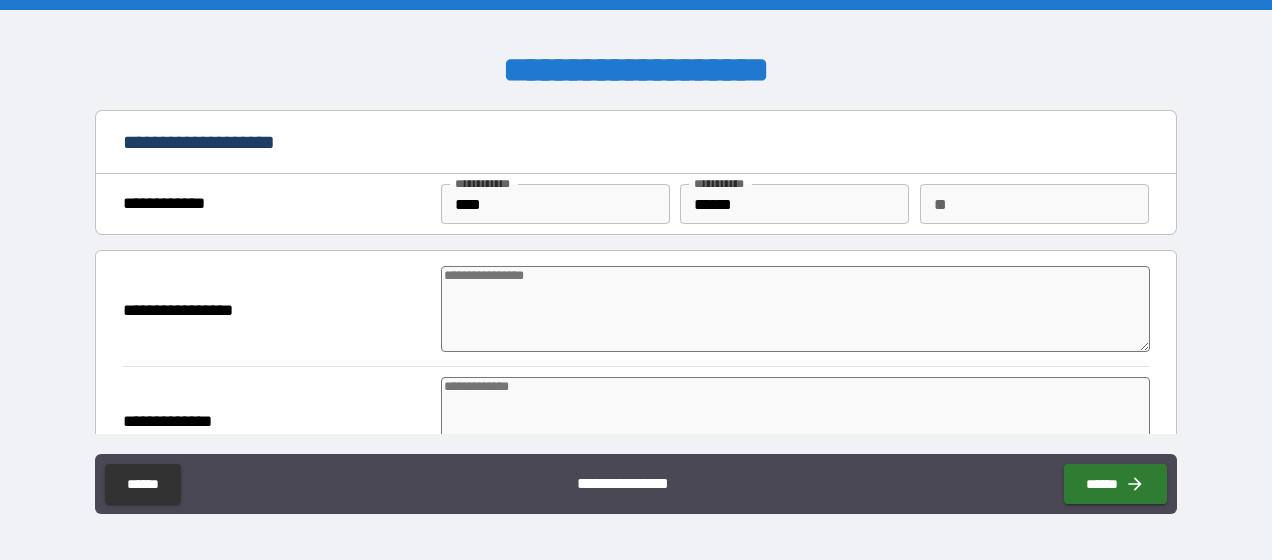 type on "*" 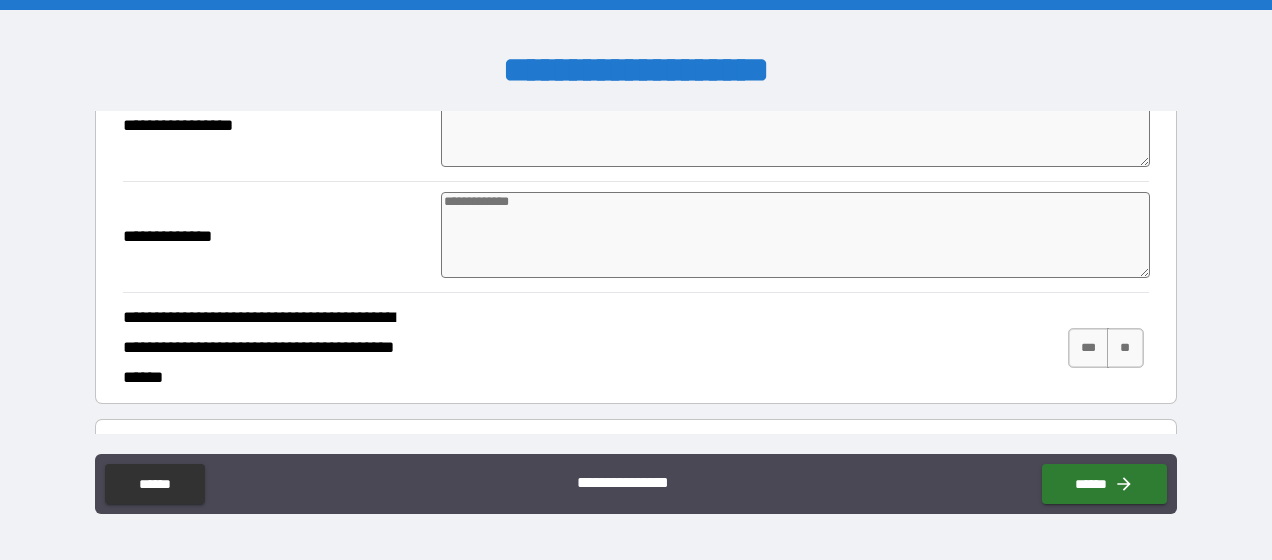 scroll, scrollTop: 164, scrollLeft: 0, axis: vertical 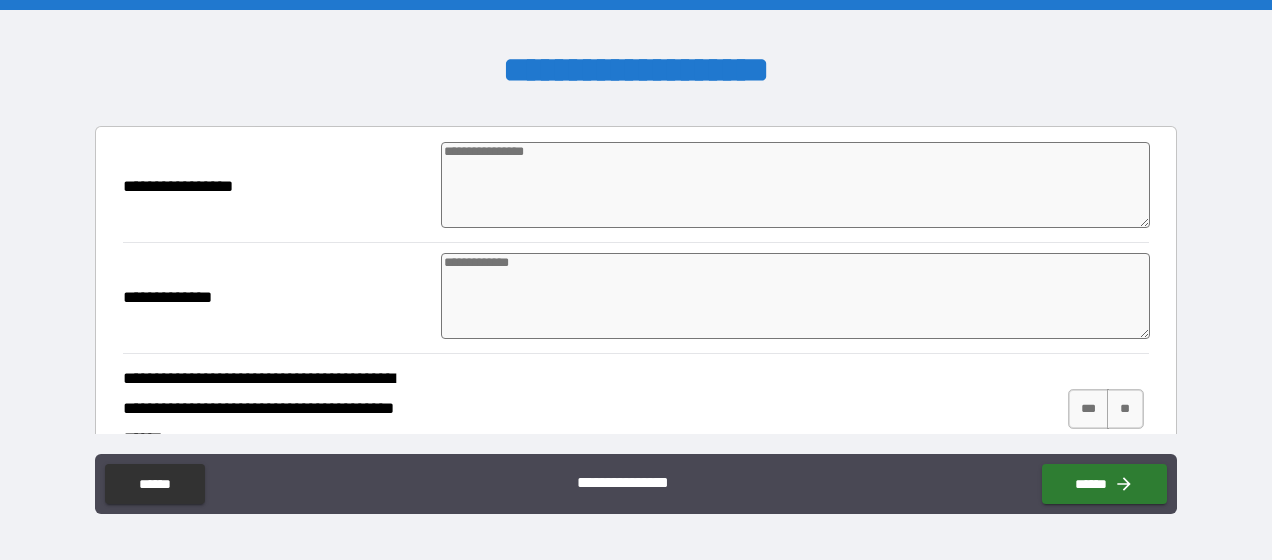 click at bounding box center (795, 185) 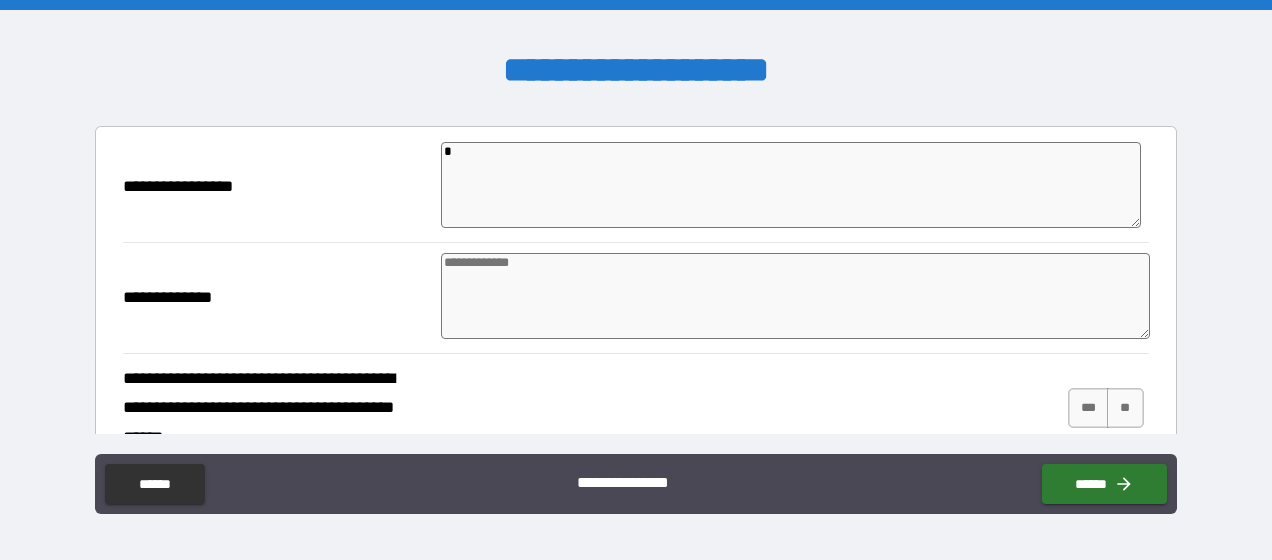type on "*" 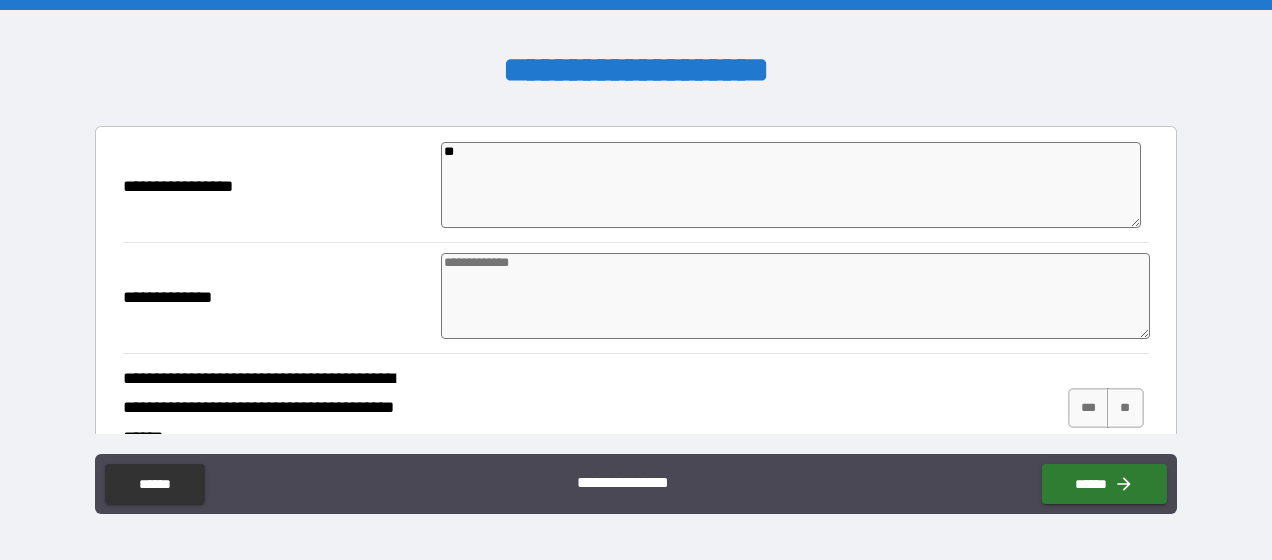 type on "*" 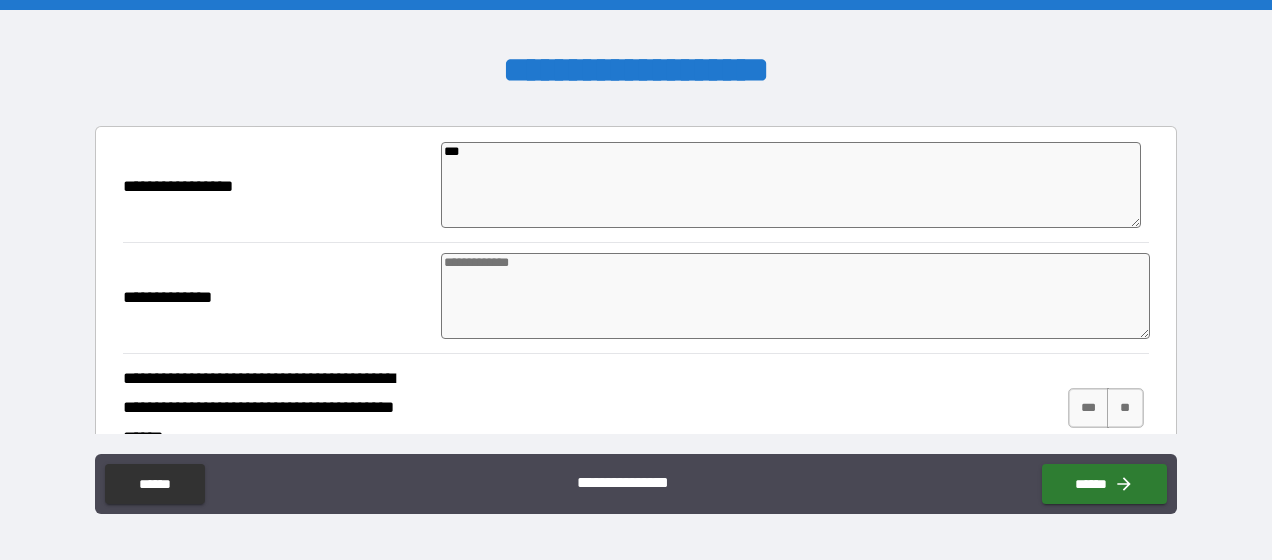 type on "*" 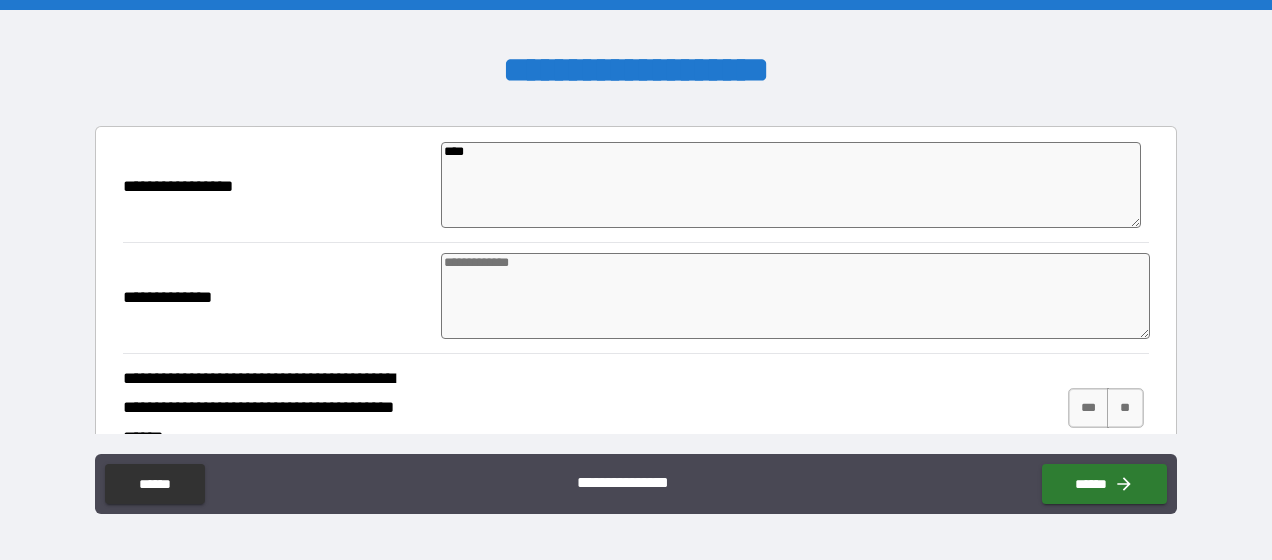 type on "*" 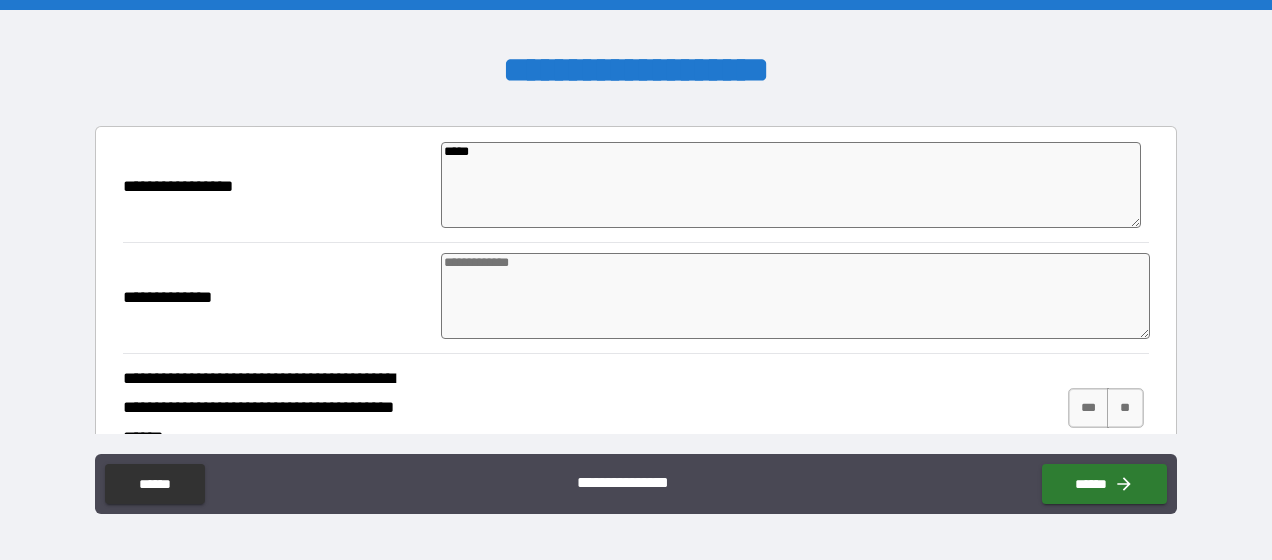 type on "*" 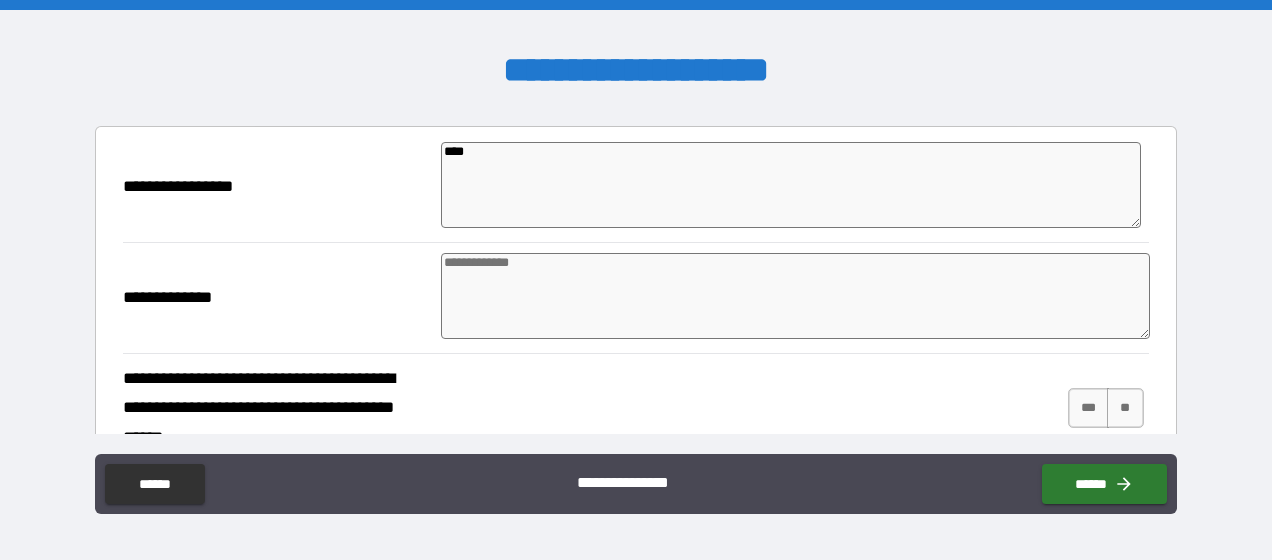type on "*" 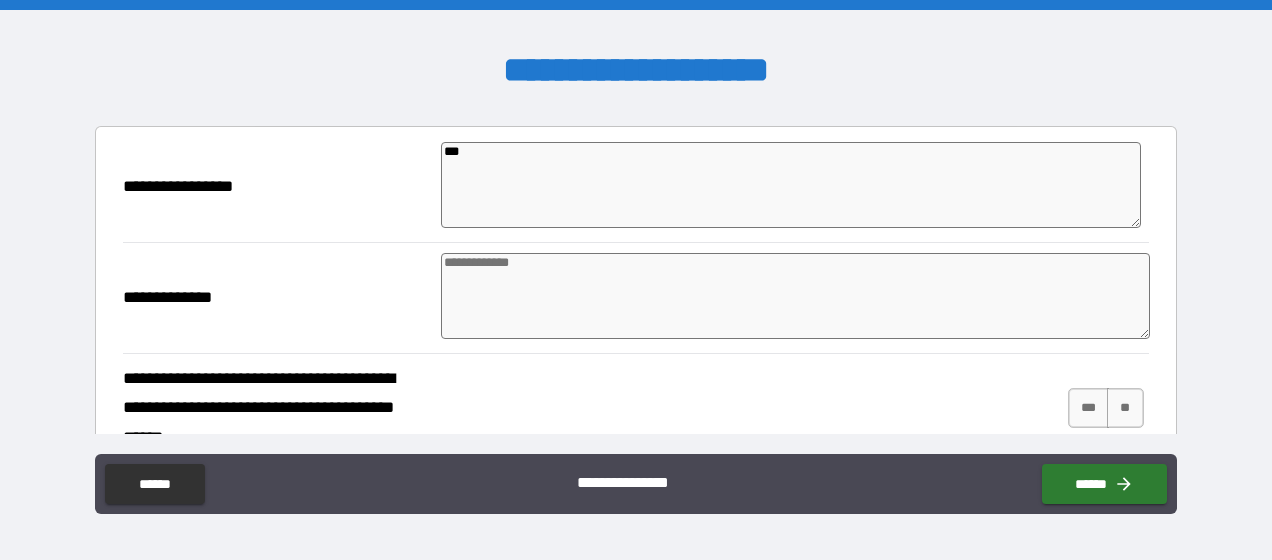 type on "**" 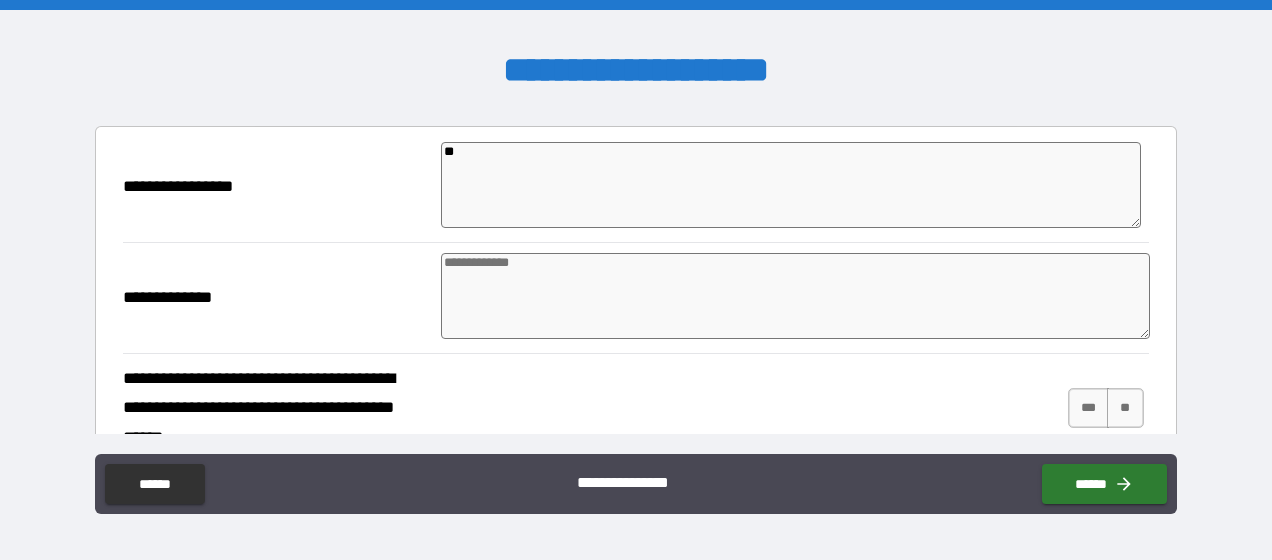 type on "*" 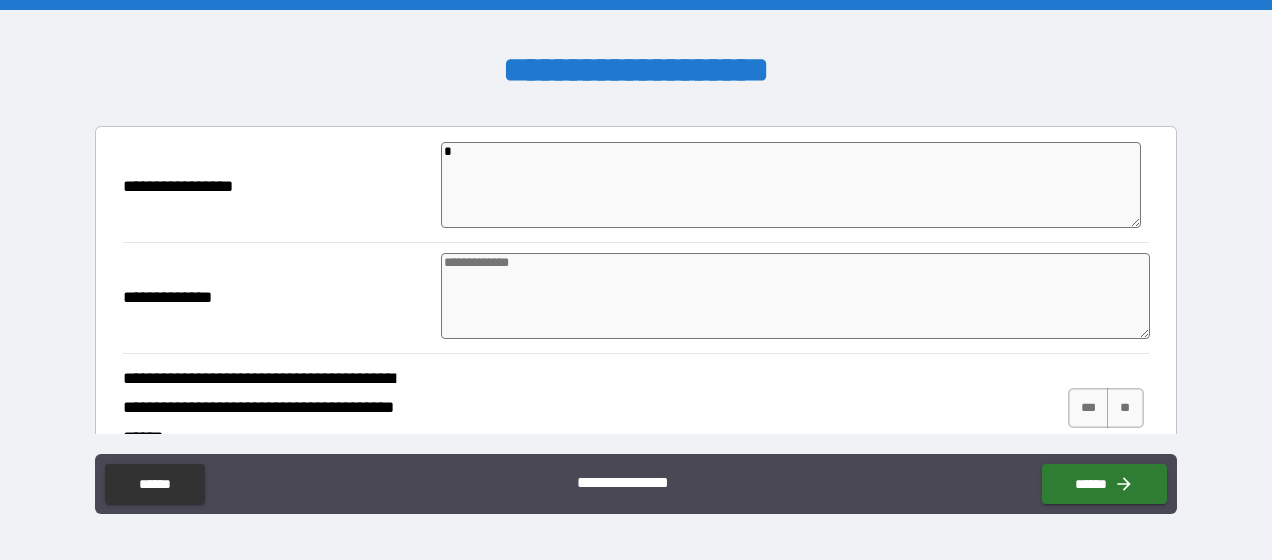 type on "*" 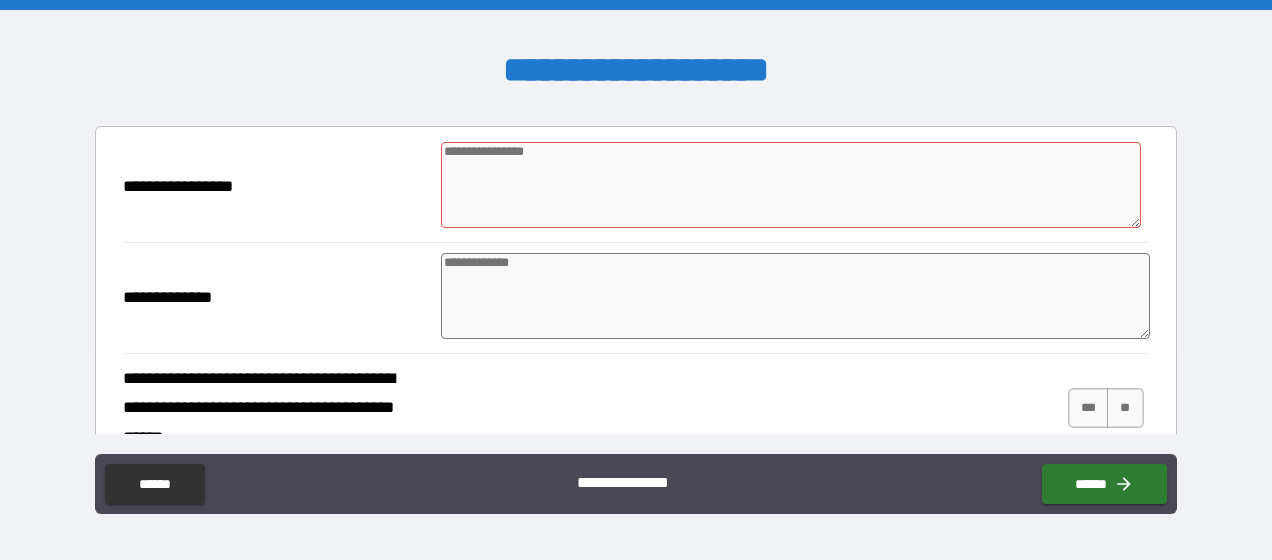 type on "*" 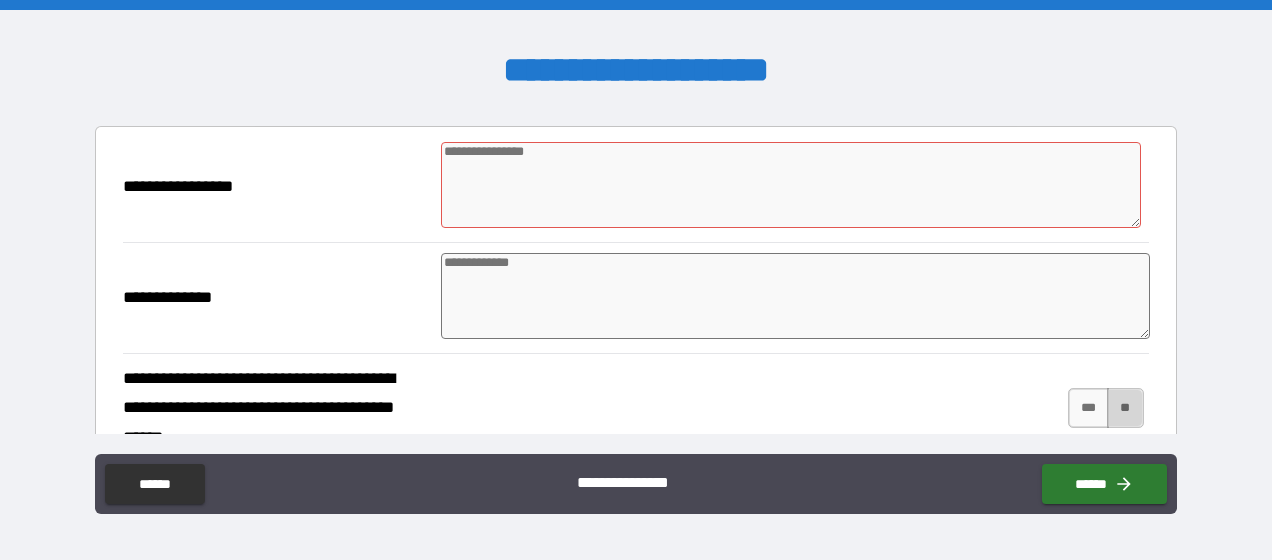 click on "**" at bounding box center [1125, 408] 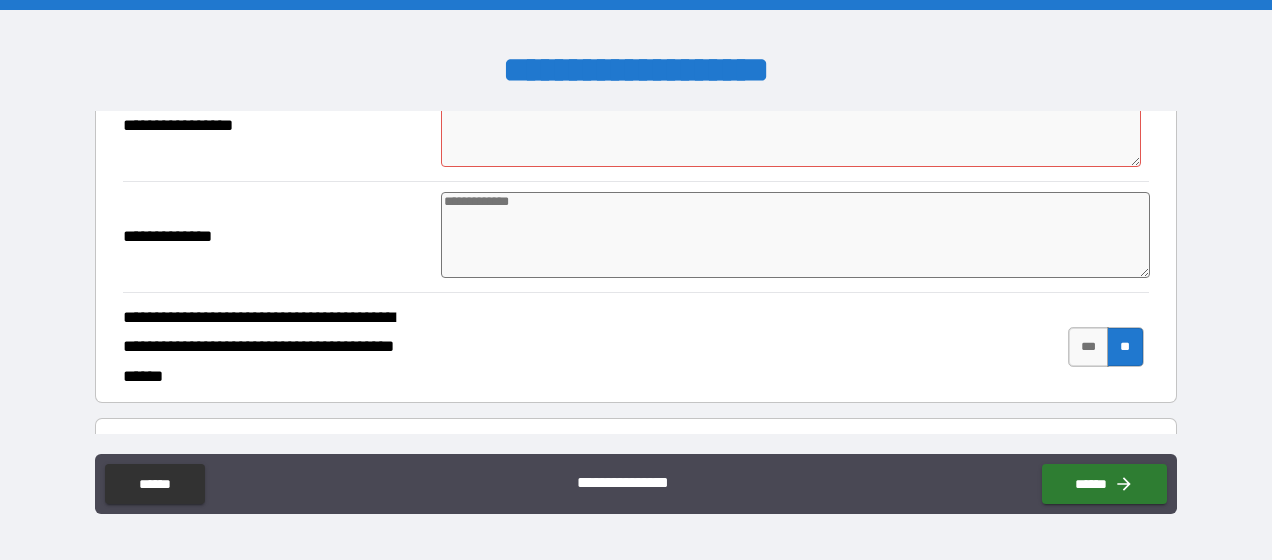 scroll, scrollTop: 90, scrollLeft: 0, axis: vertical 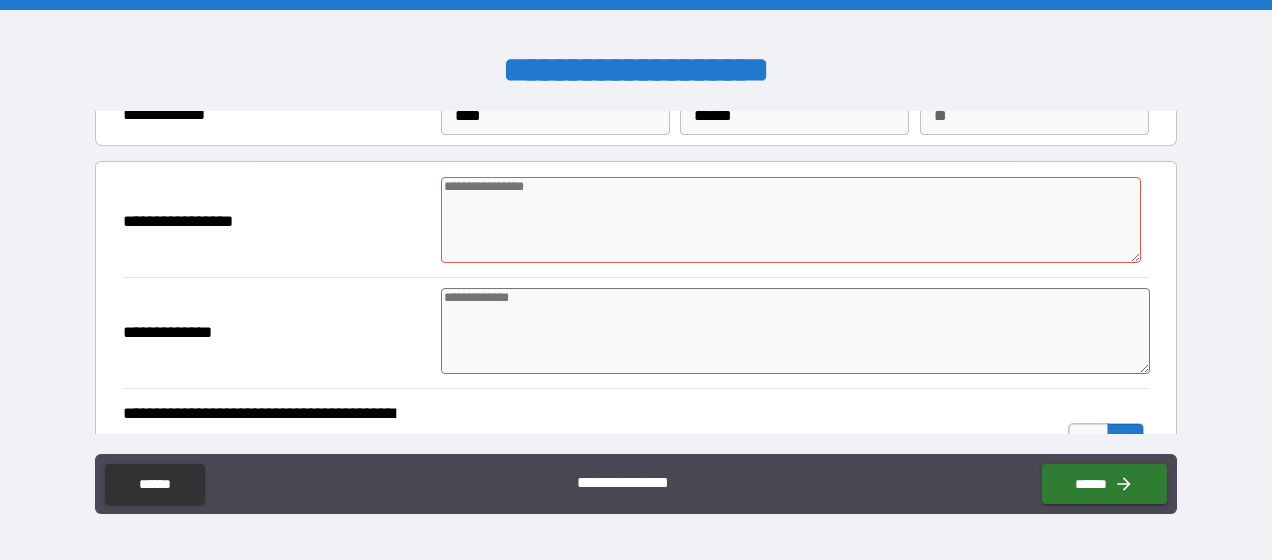 click at bounding box center (791, 219) 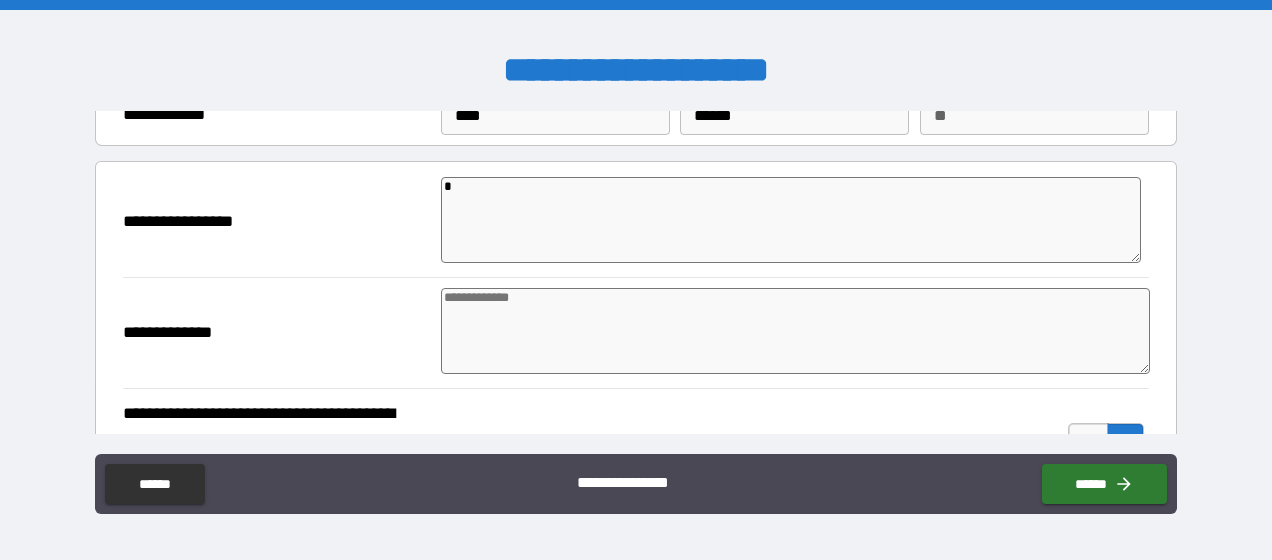 type on "*" 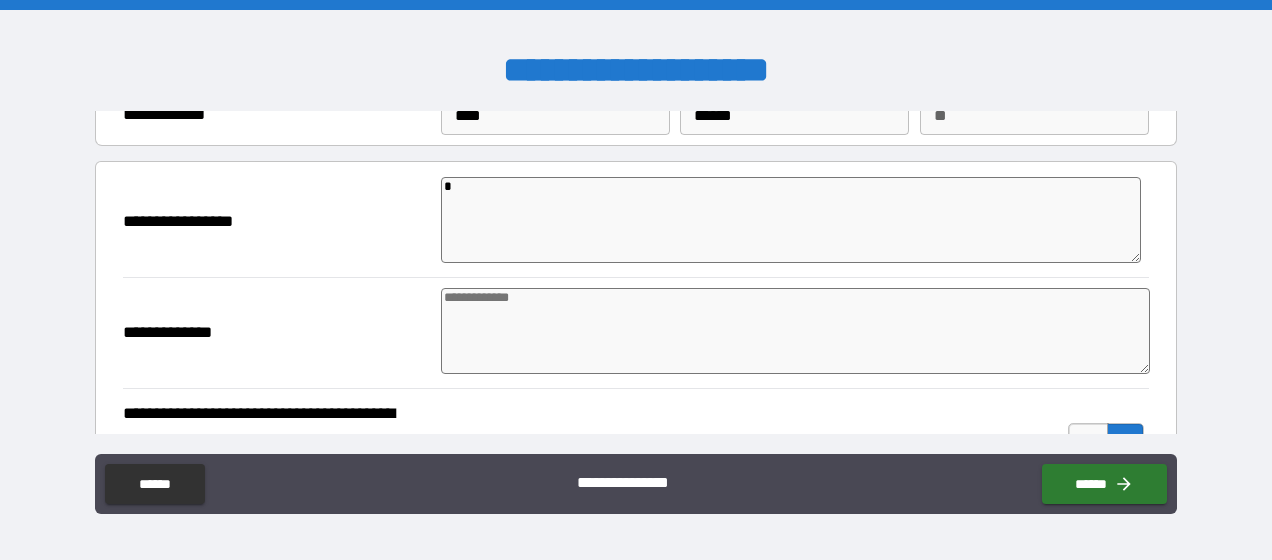 type on "*" 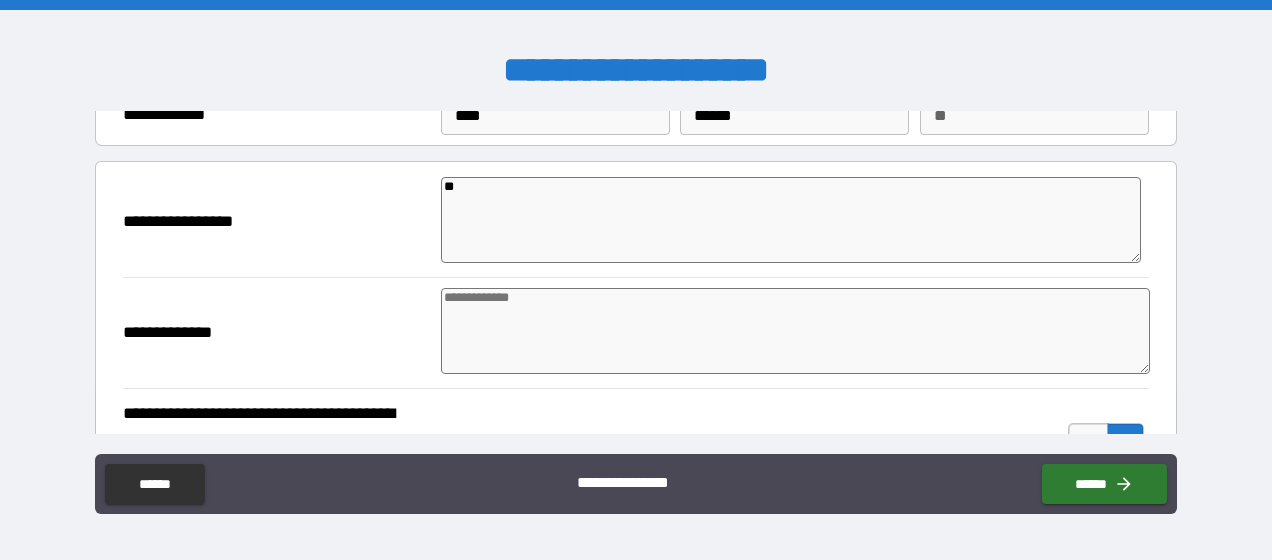 type on "*" 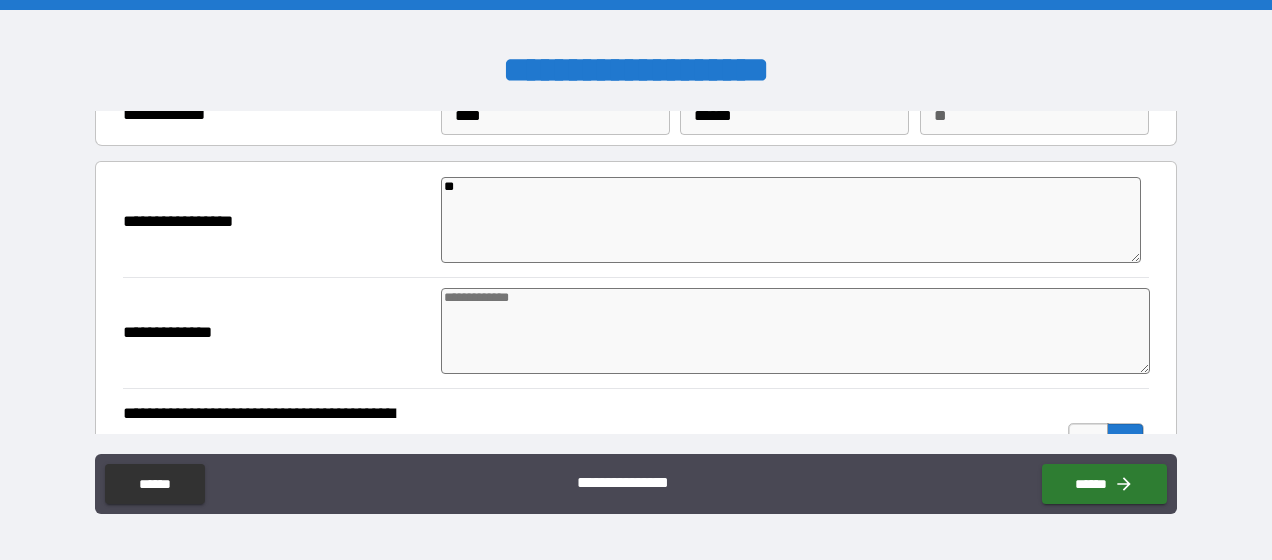 type on "*" 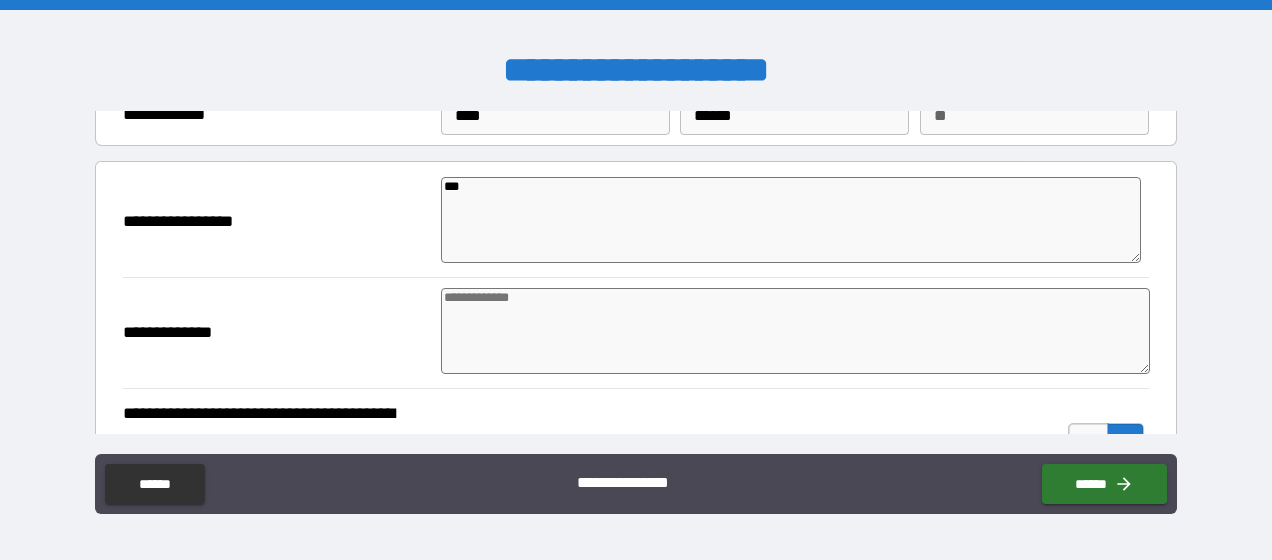 type on "****" 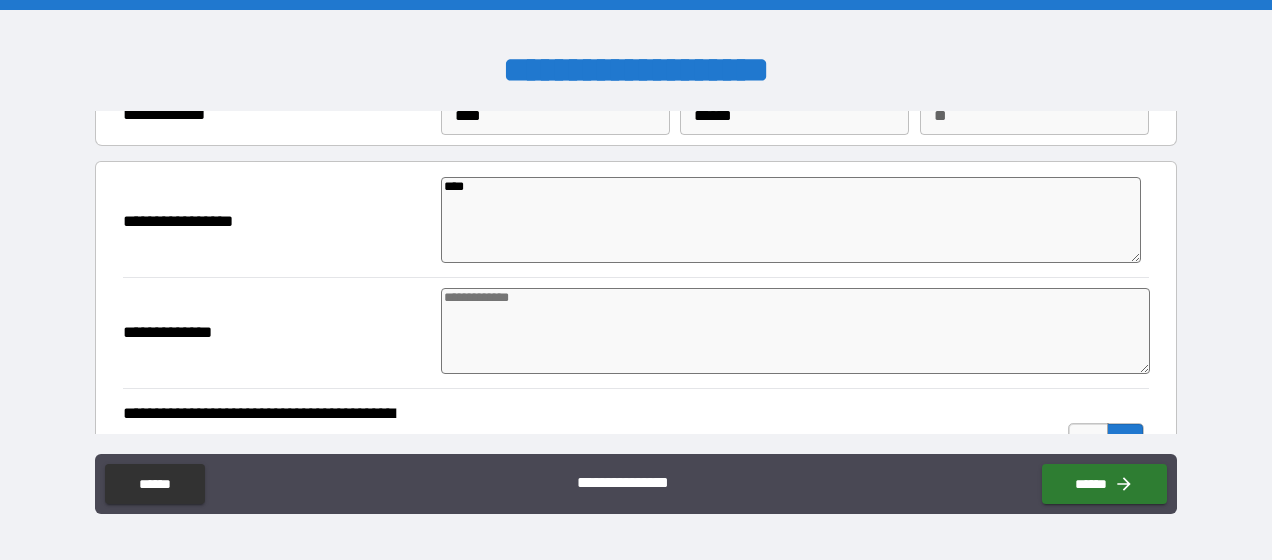 type on "*****" 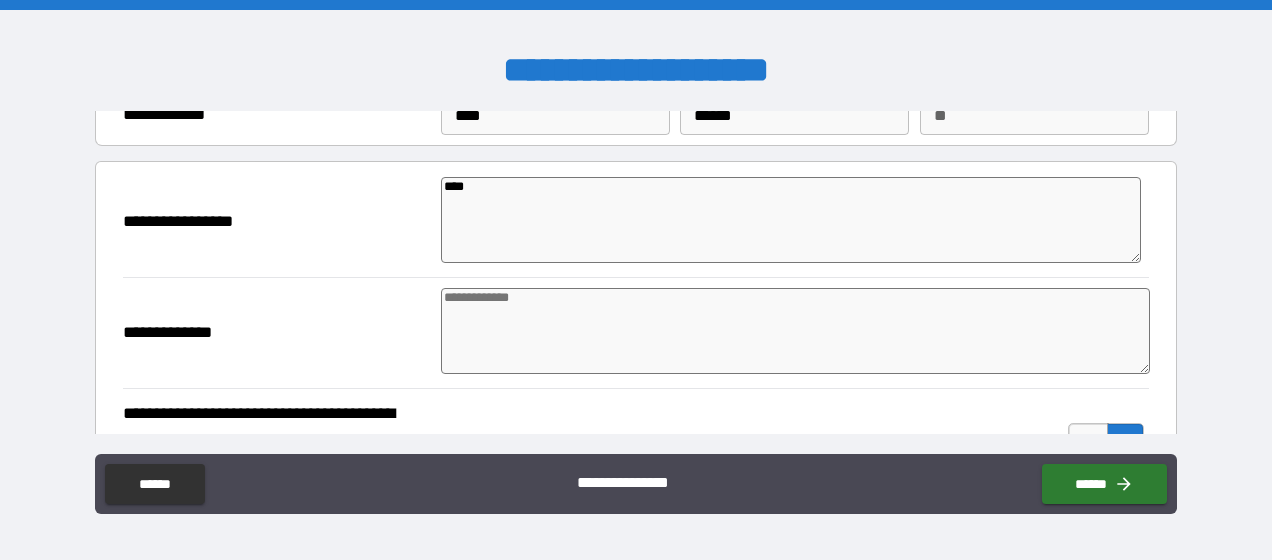 type on "*" 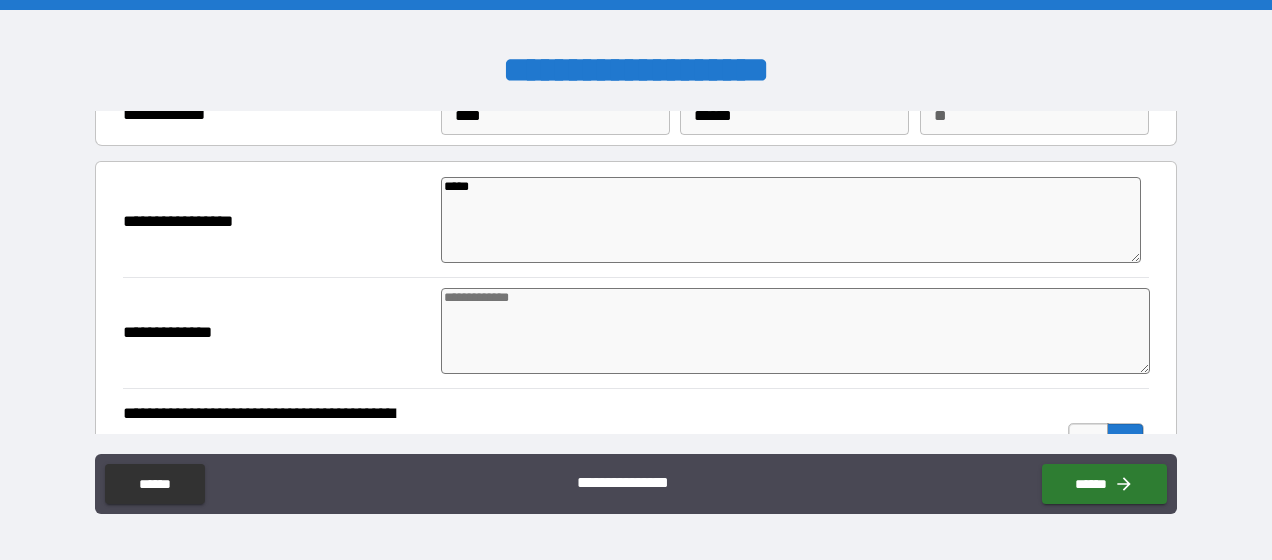 type on "*" 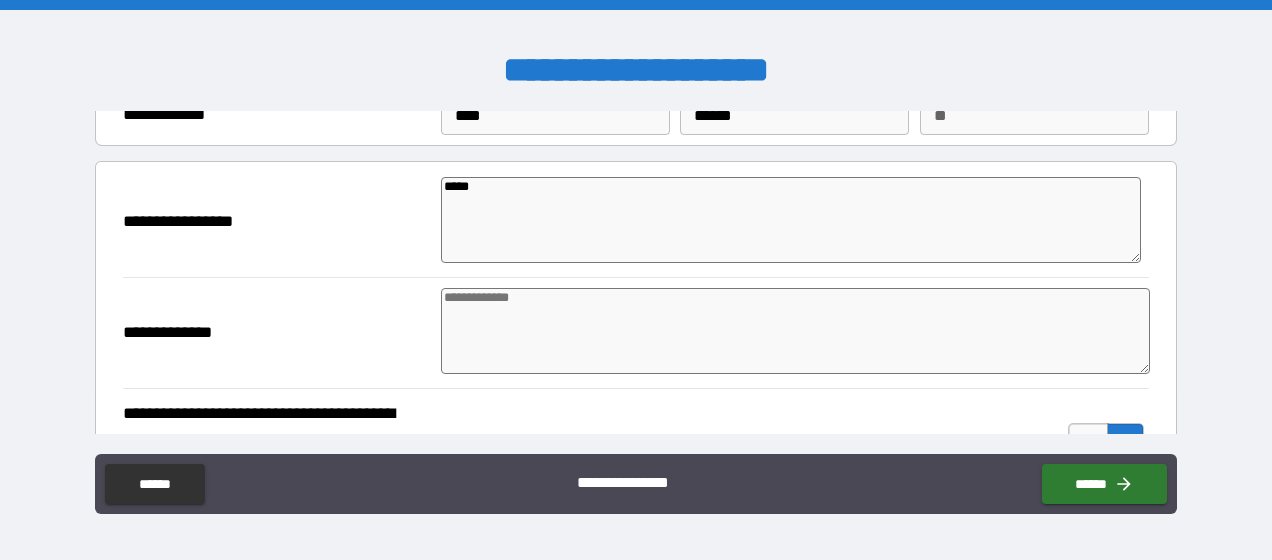 type on "*" 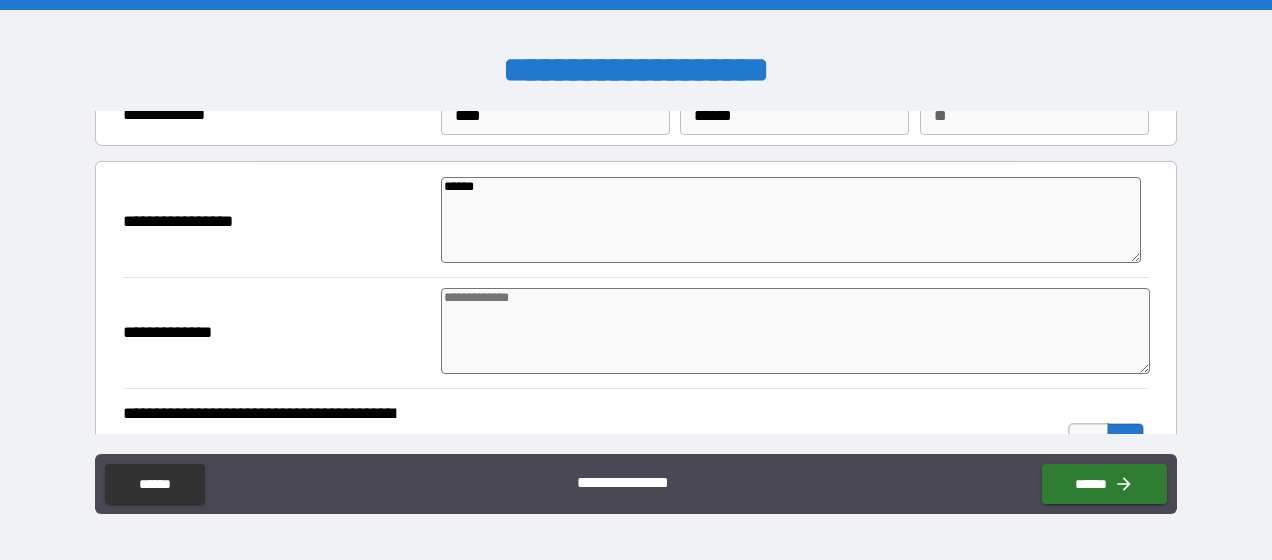 type on "*******" 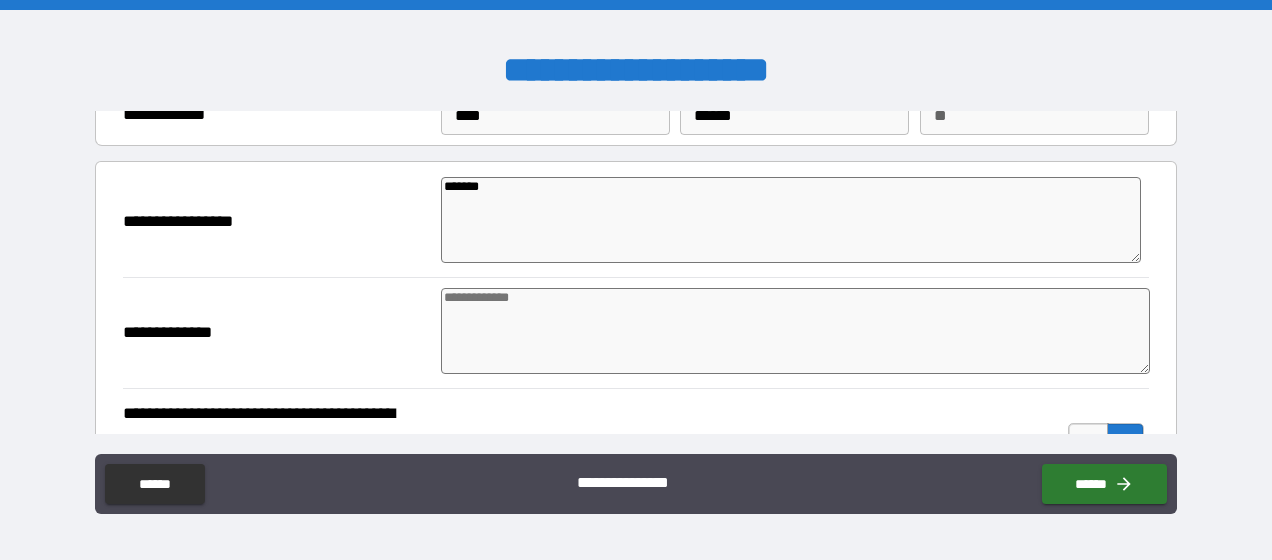 type on "*" 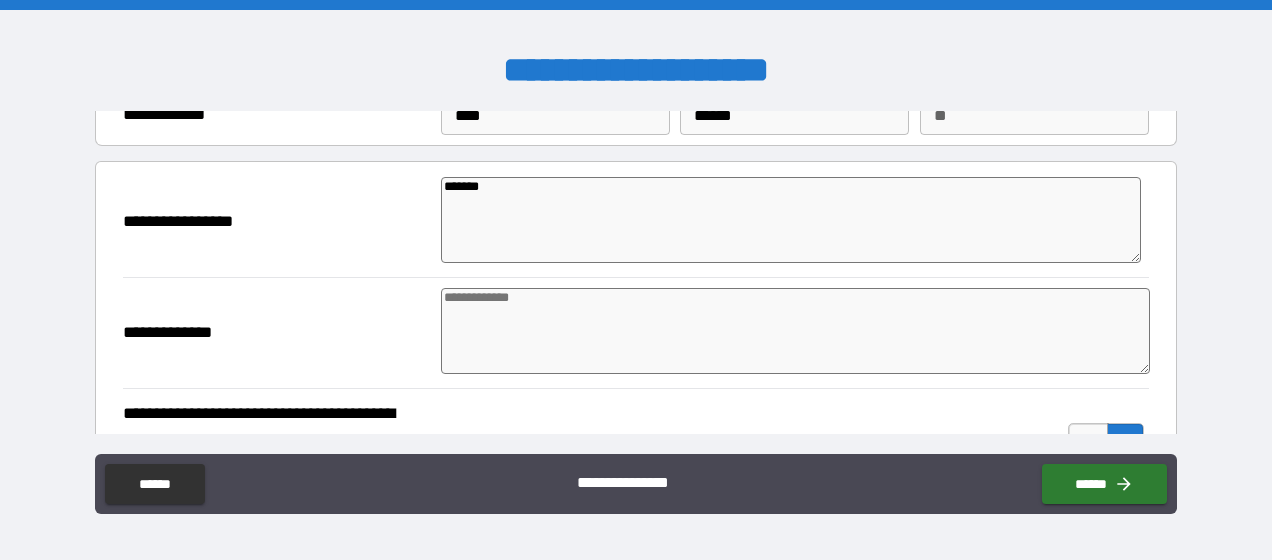 type on "*" 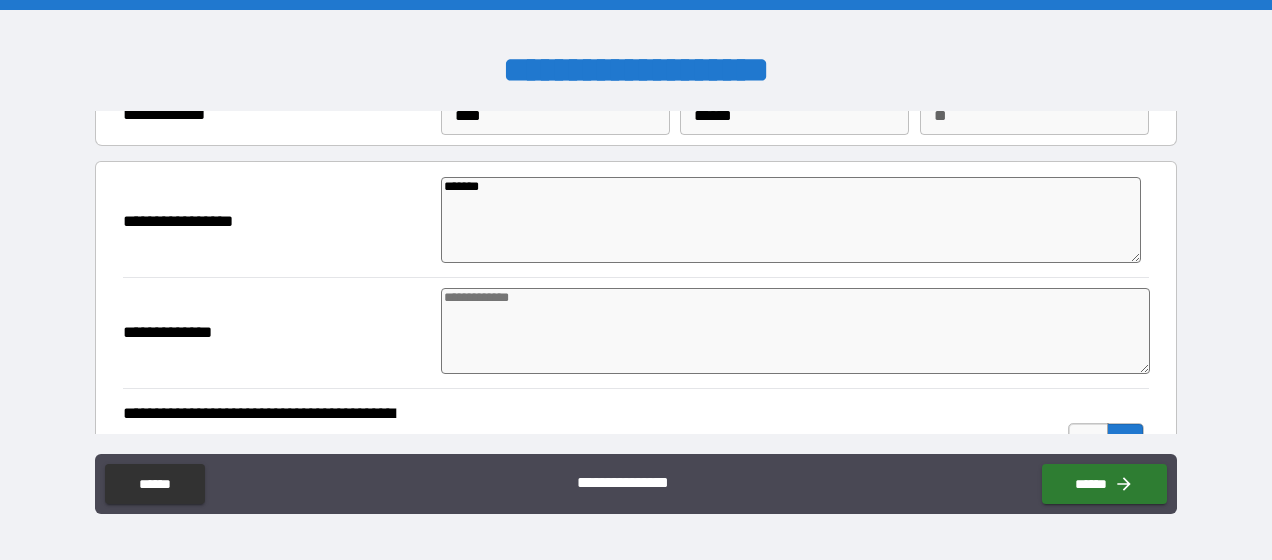type on "*" 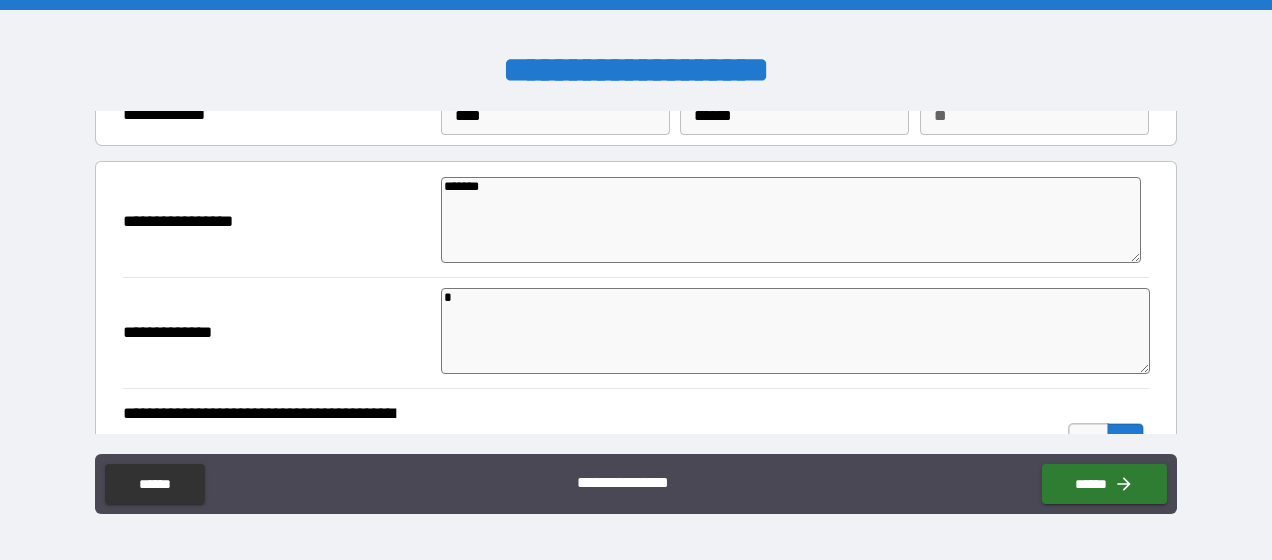 type on "*" 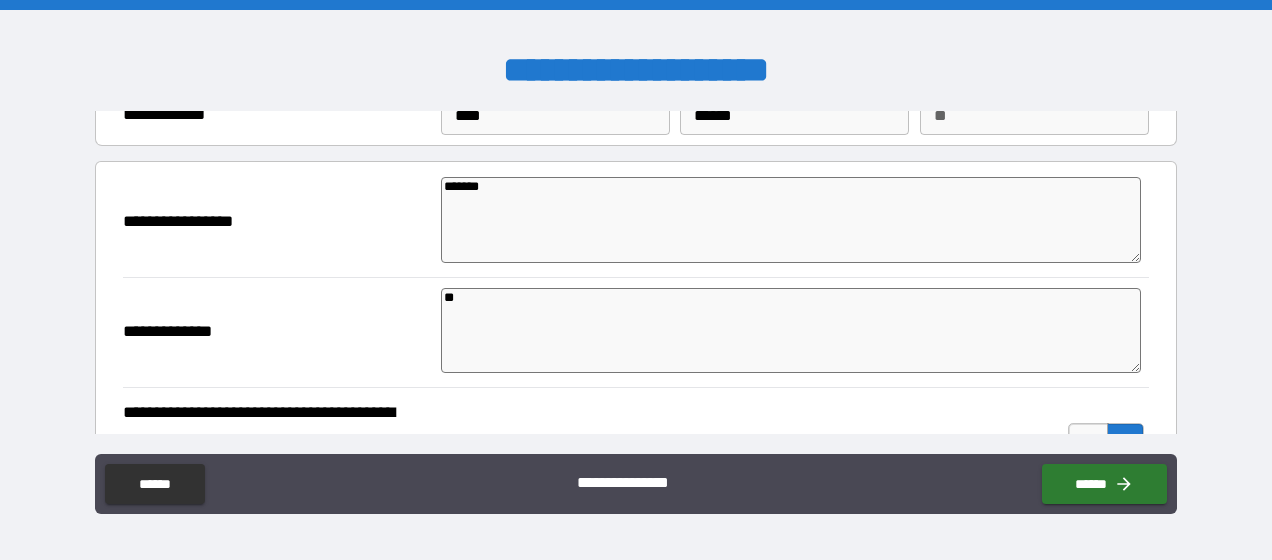 type on "*" 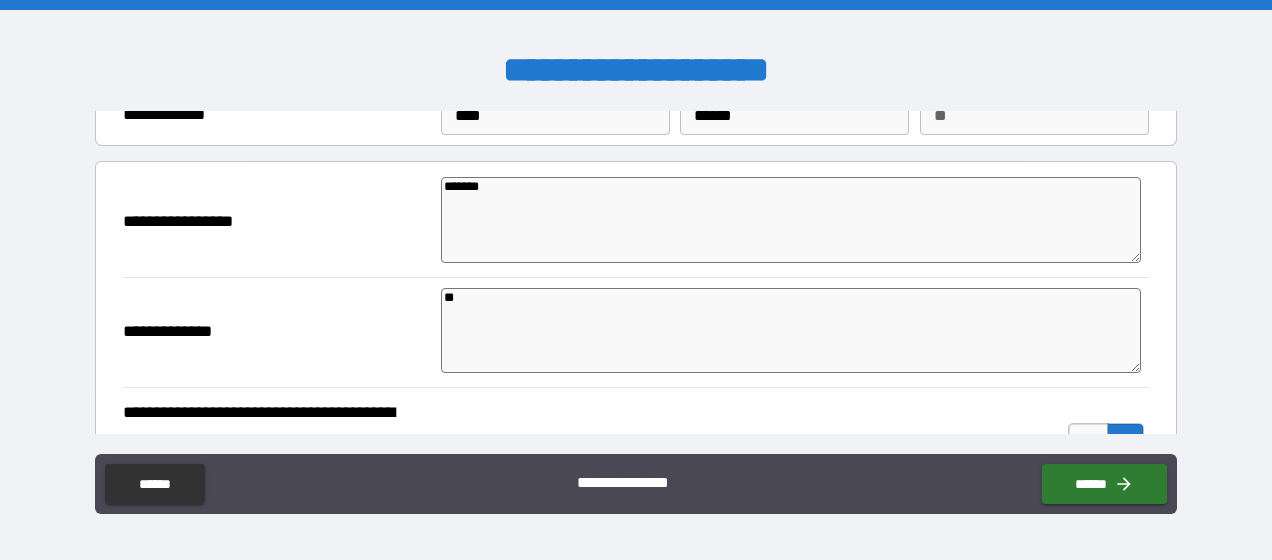 type on "**" 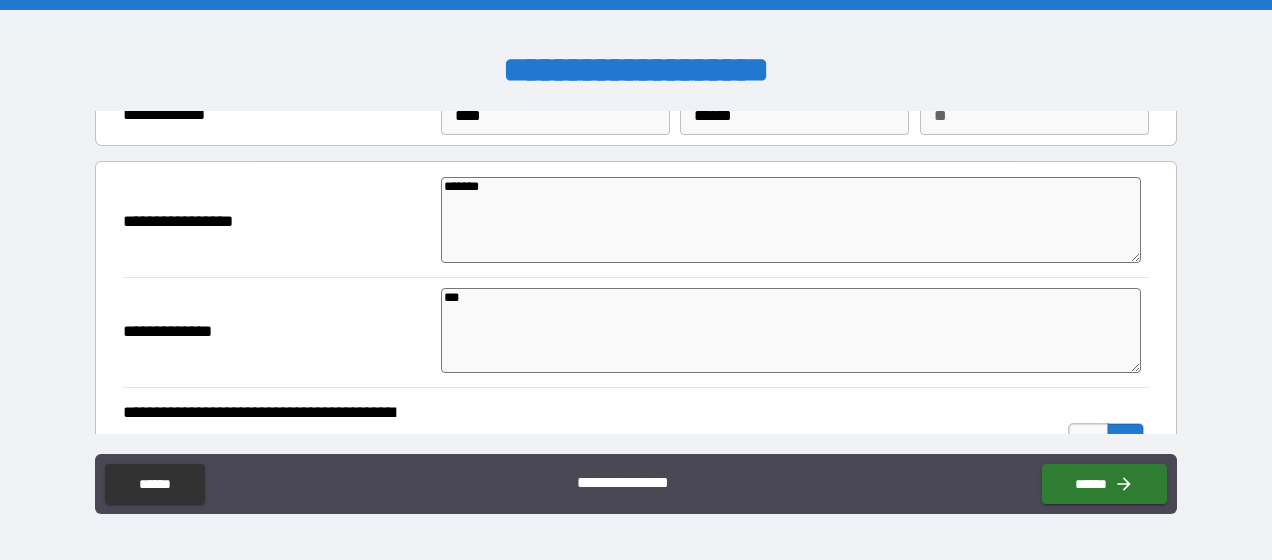 type on "****" 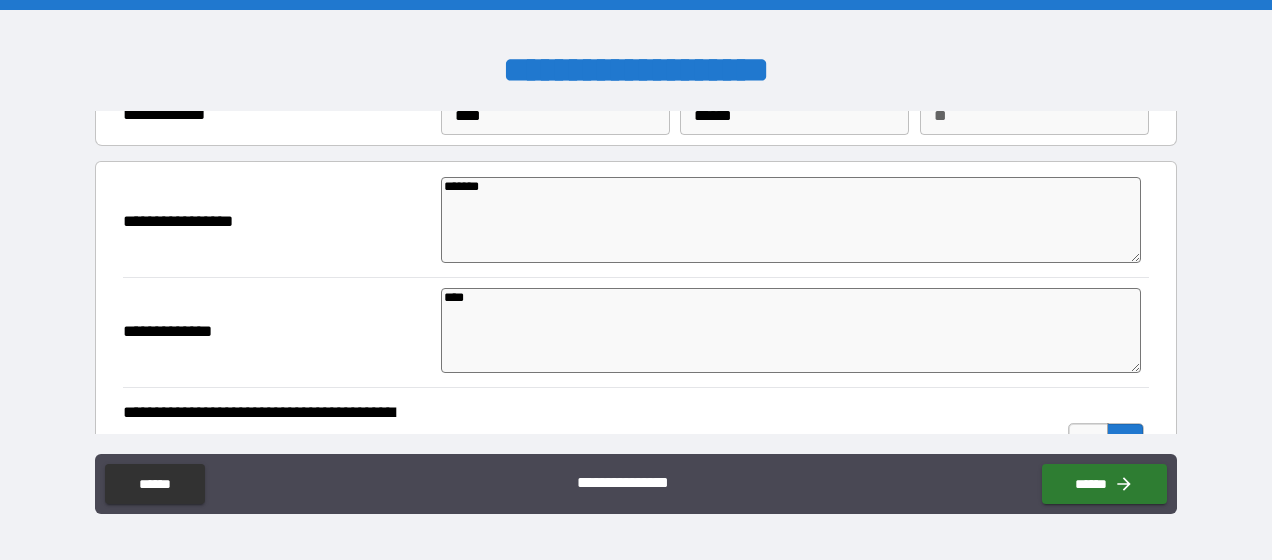 type on "*" 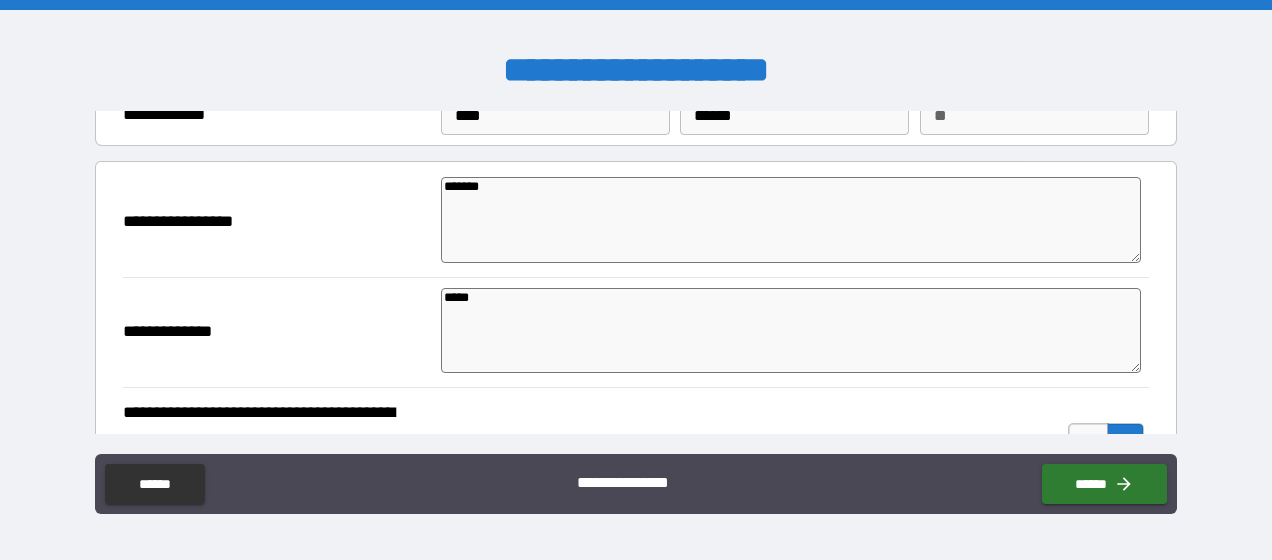 type on "*" 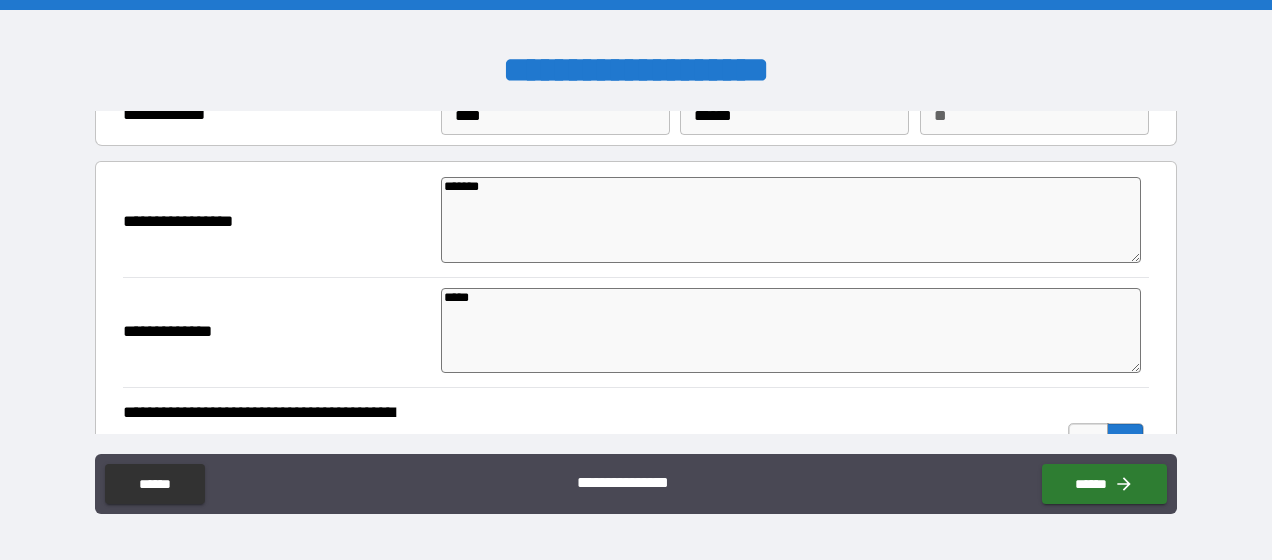 type on "*" 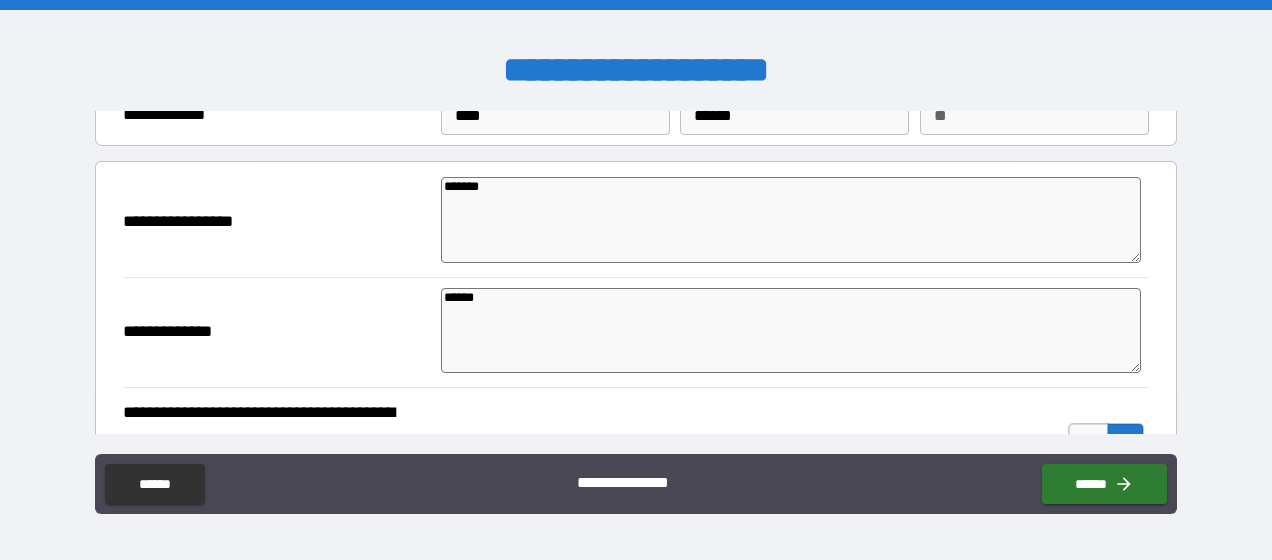 type on "*" 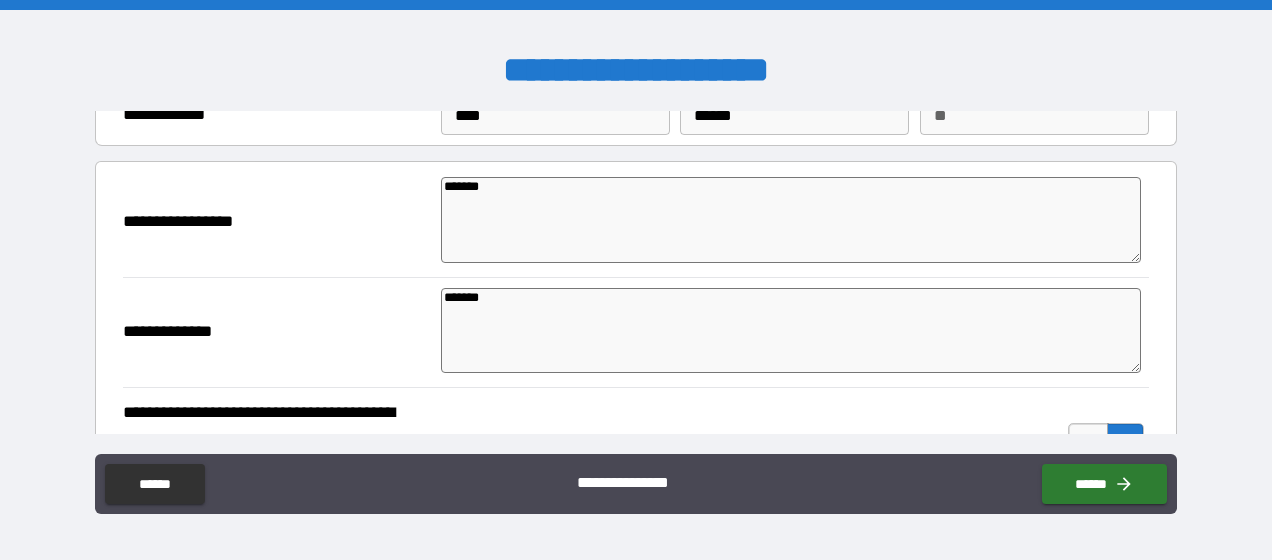 type on "*" 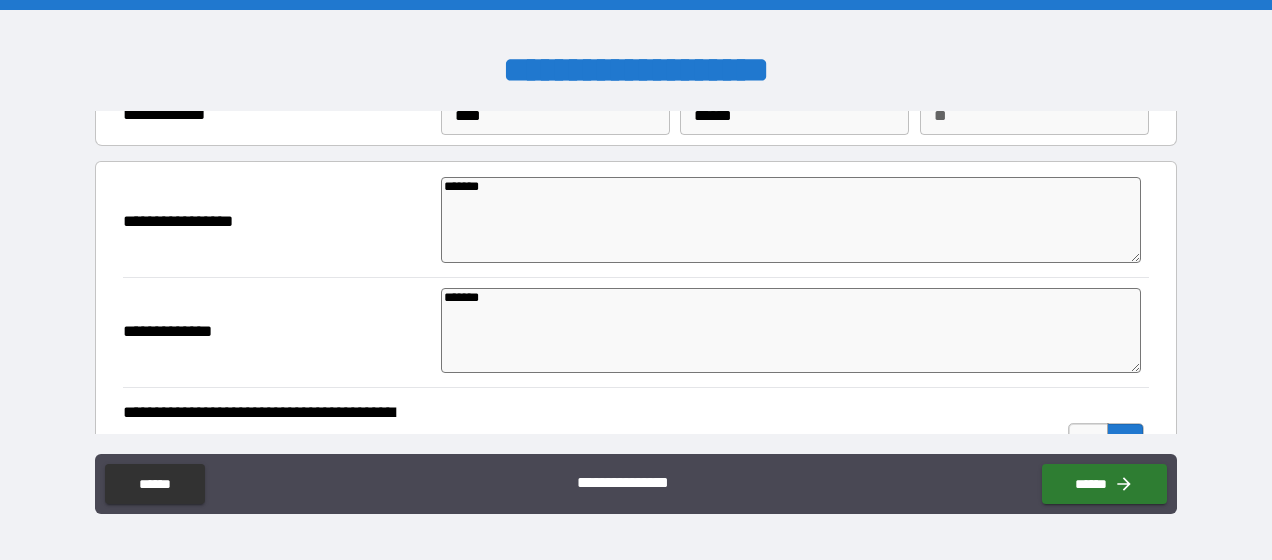 type on "*" 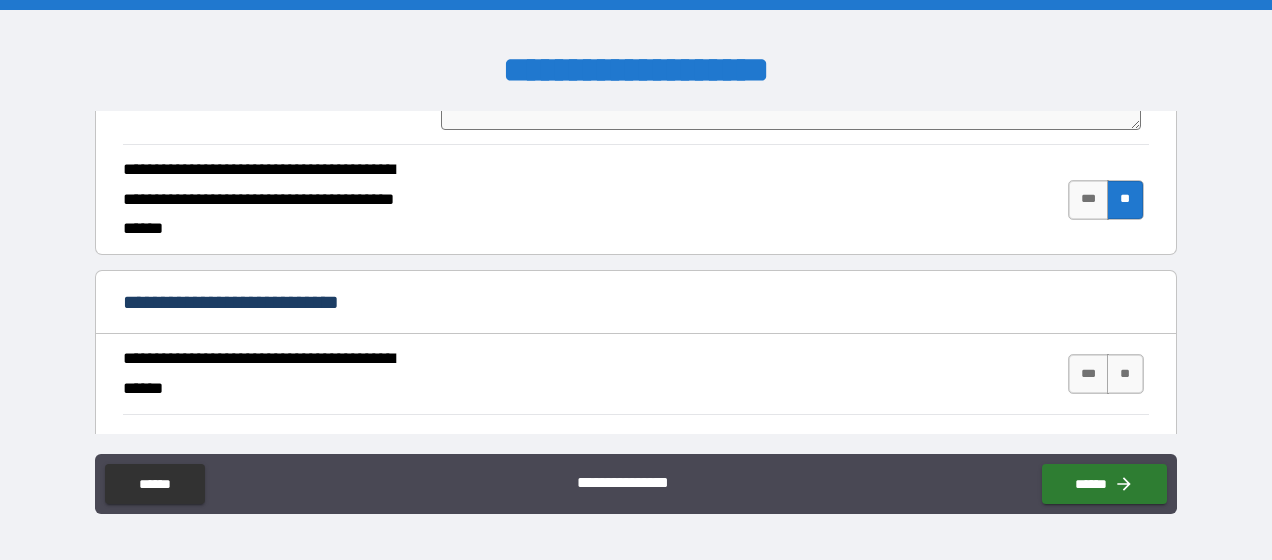 scroll, scrollTop: 350, scrollLeft: 0, axis: vertical 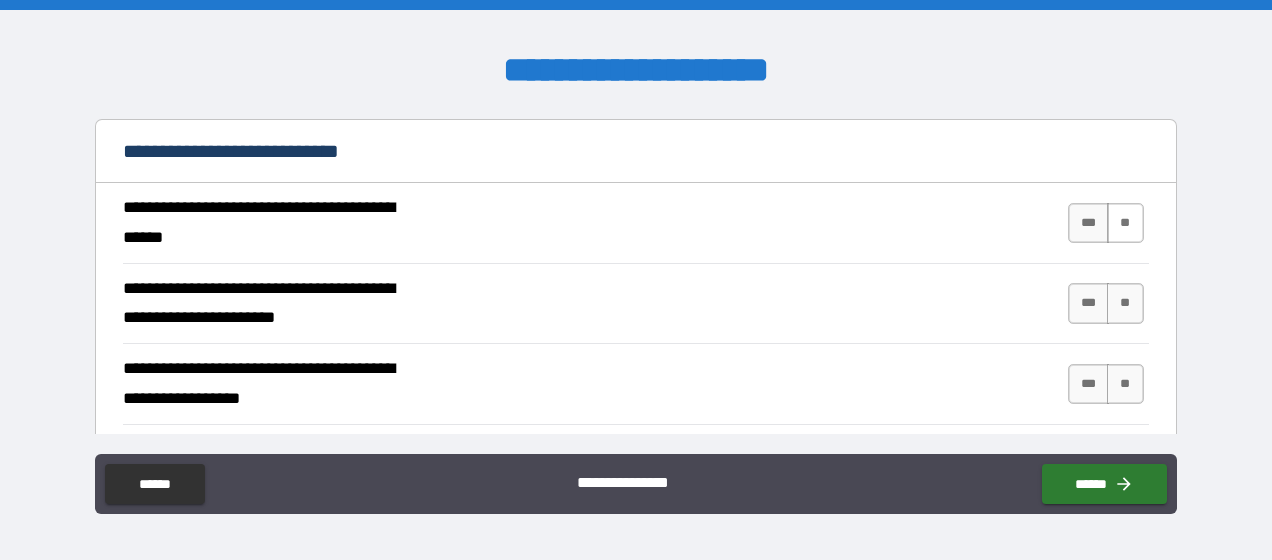 type on "*******" 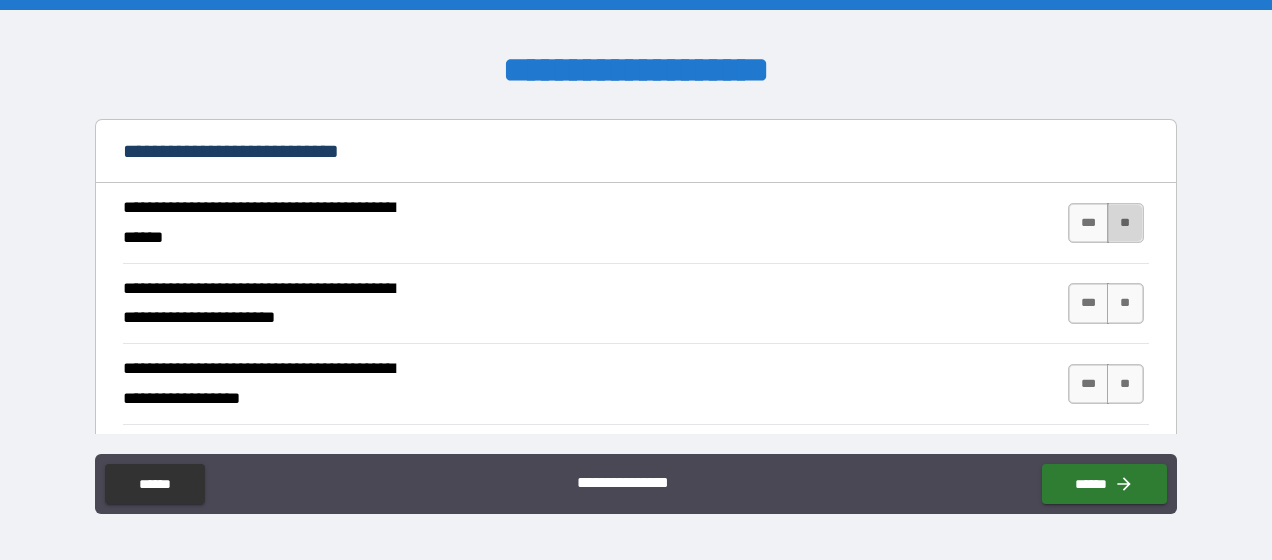 click on "**" at bounding box center (1125, 223) 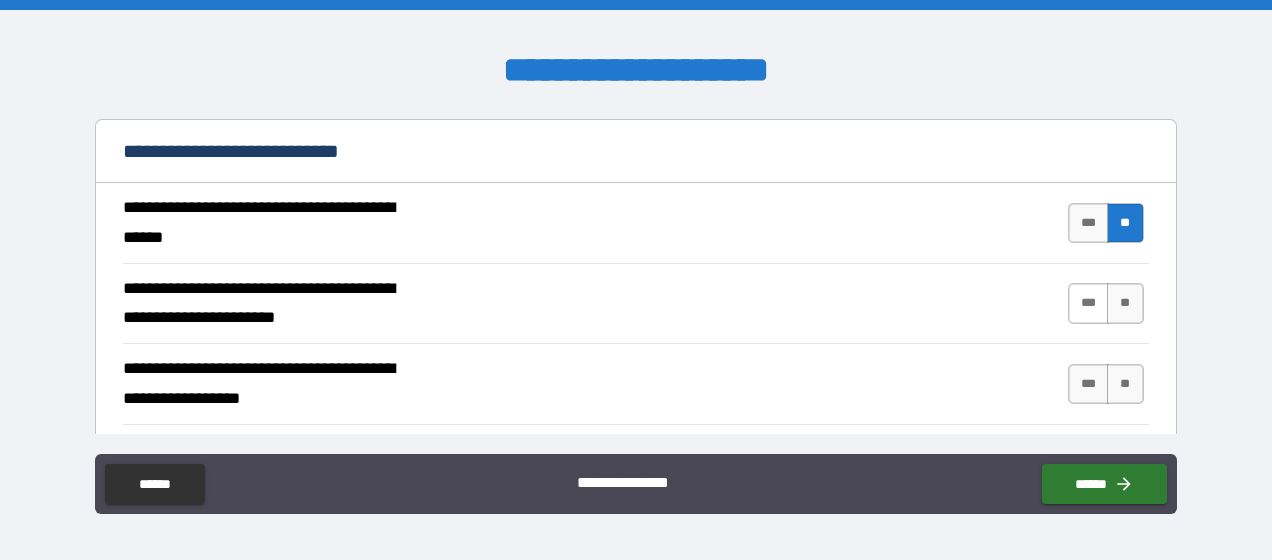 click on "***" at bounding box center (1089, 303) 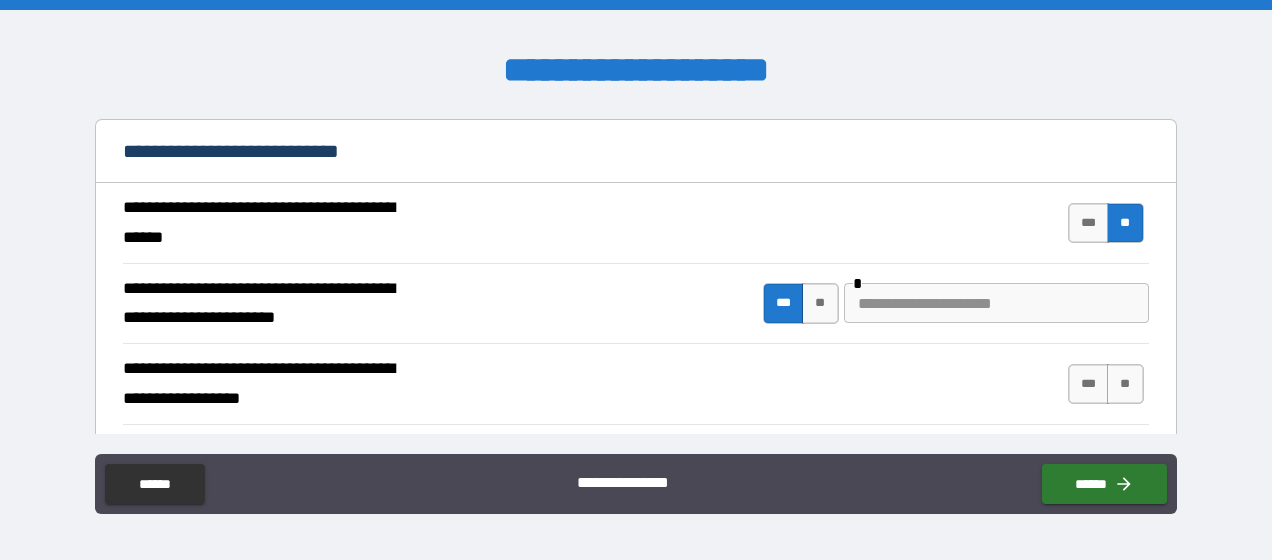 click at bounding box center [996, 303] 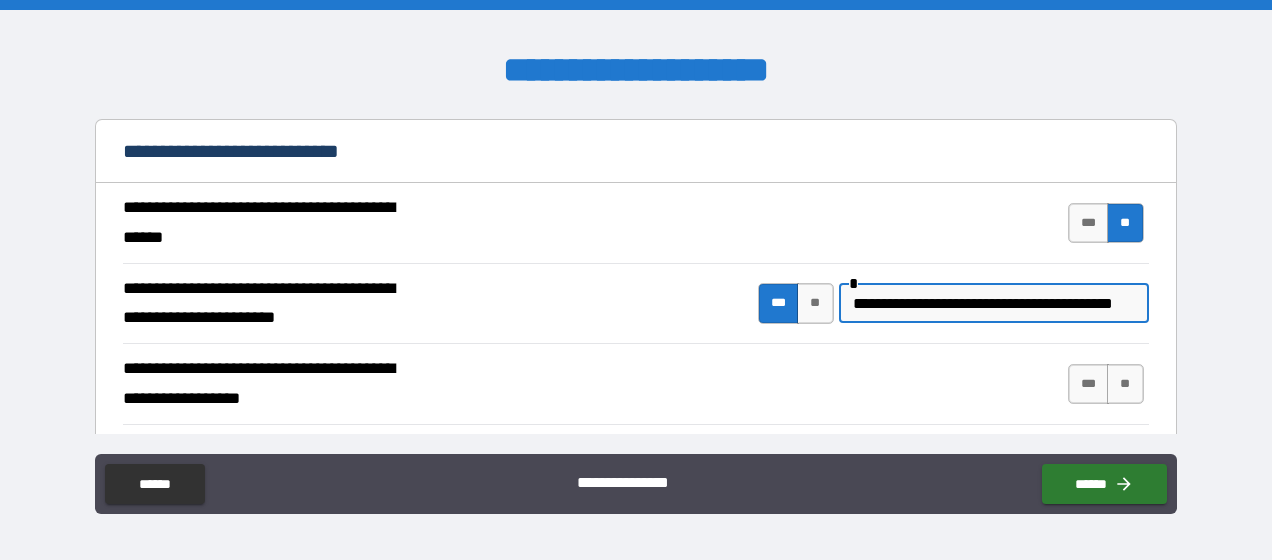 scroll, scrollTop: 0, scrollLeft: 26, axis: horizontal 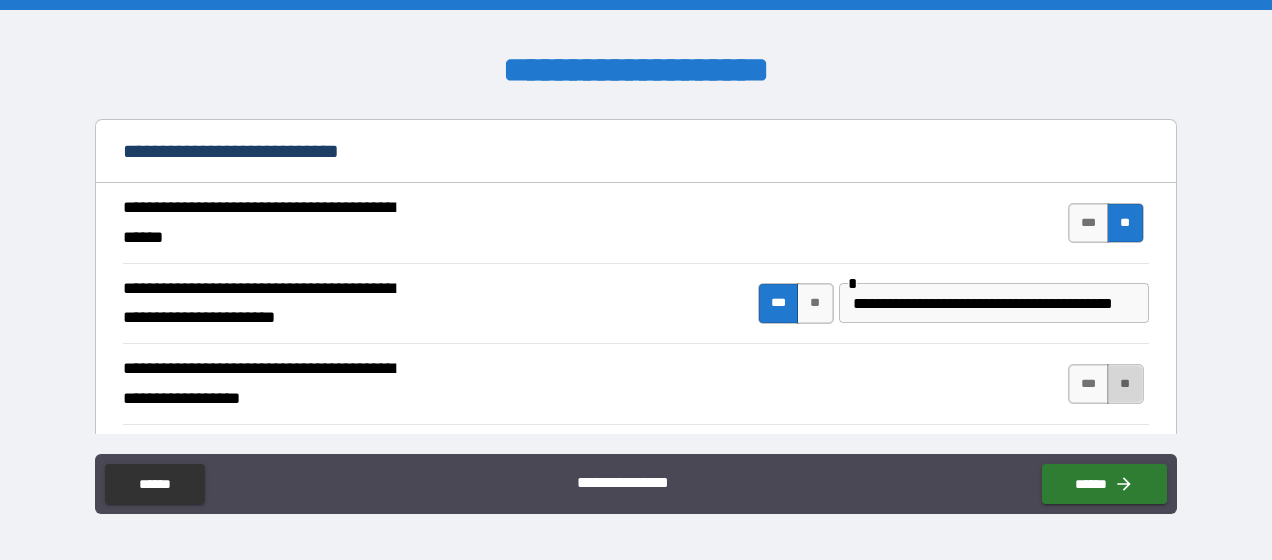 click on "**" at bounding box center [1125, 384] 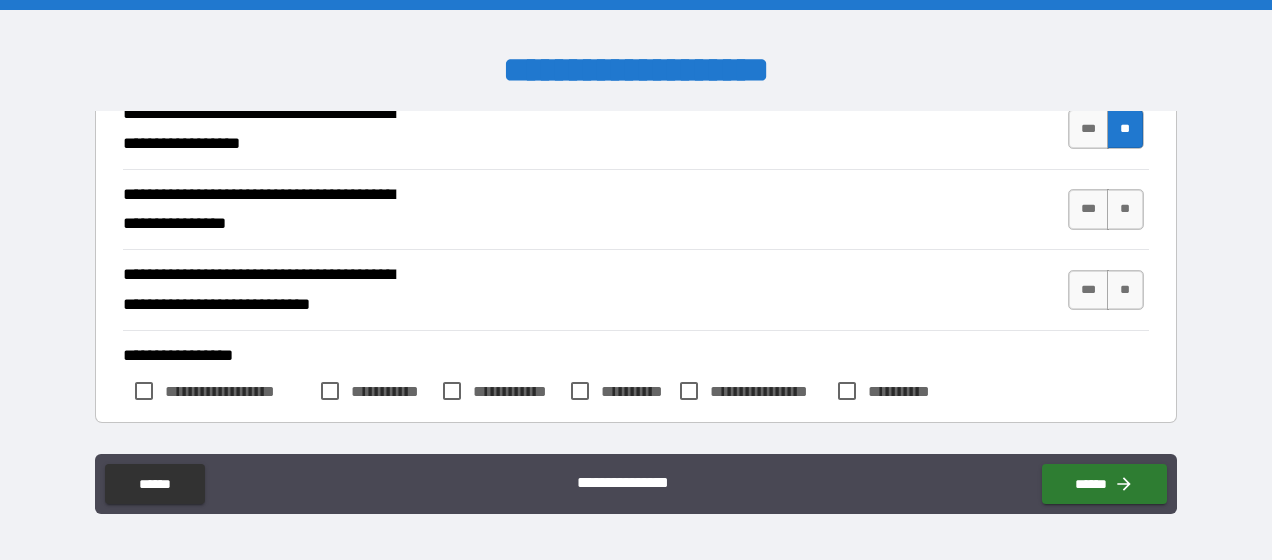 scroll, scrollTop: 748, scrollLeft: 0, axis: vertical 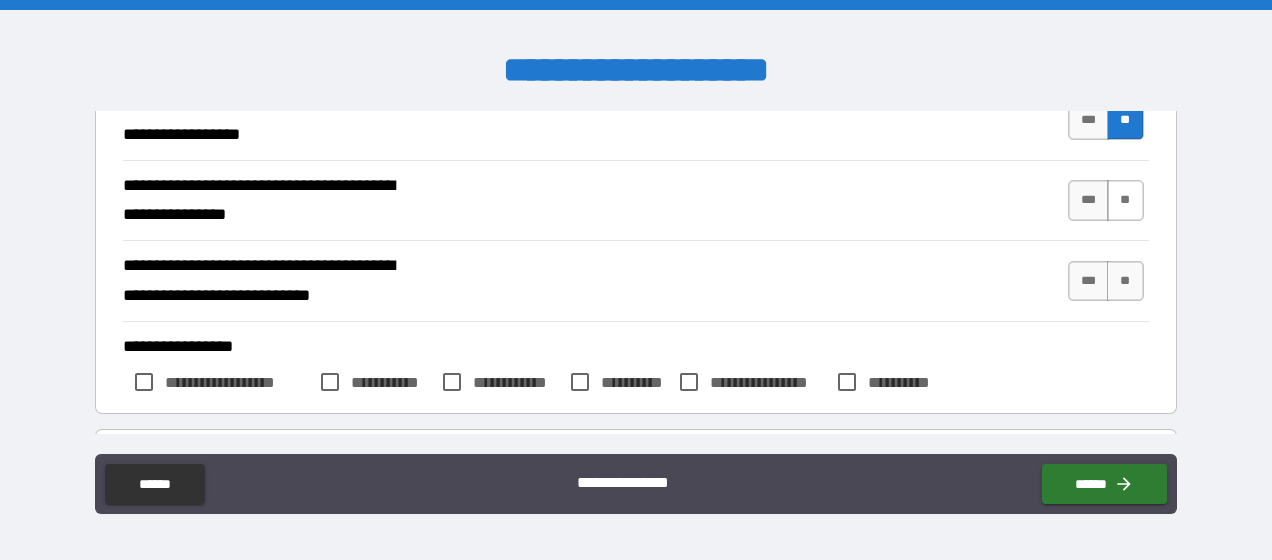 click on "**" at bounding box center (1125, 200) 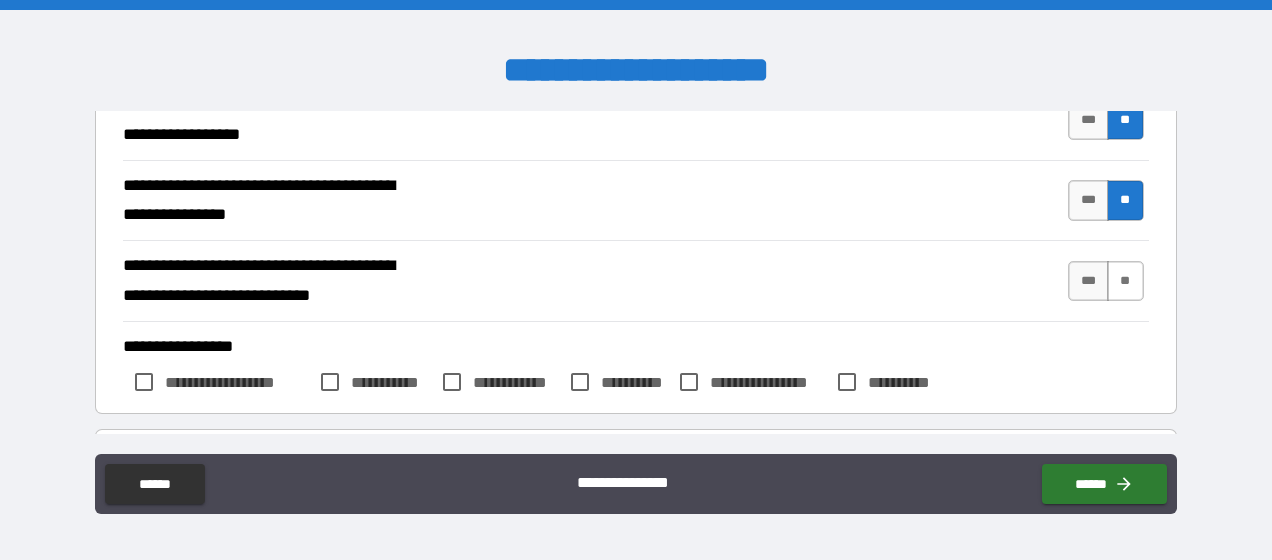 click on "**" at bounding box center (1125, 281) 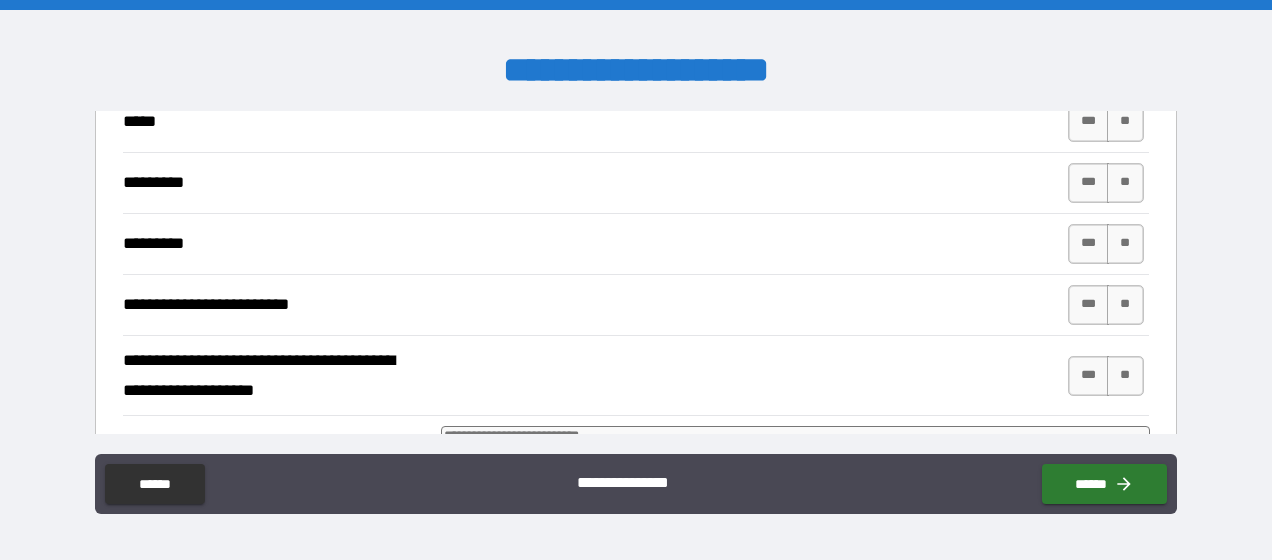 scroll, scrollTop: 1089, scrollLeft: 0, axis: vertical 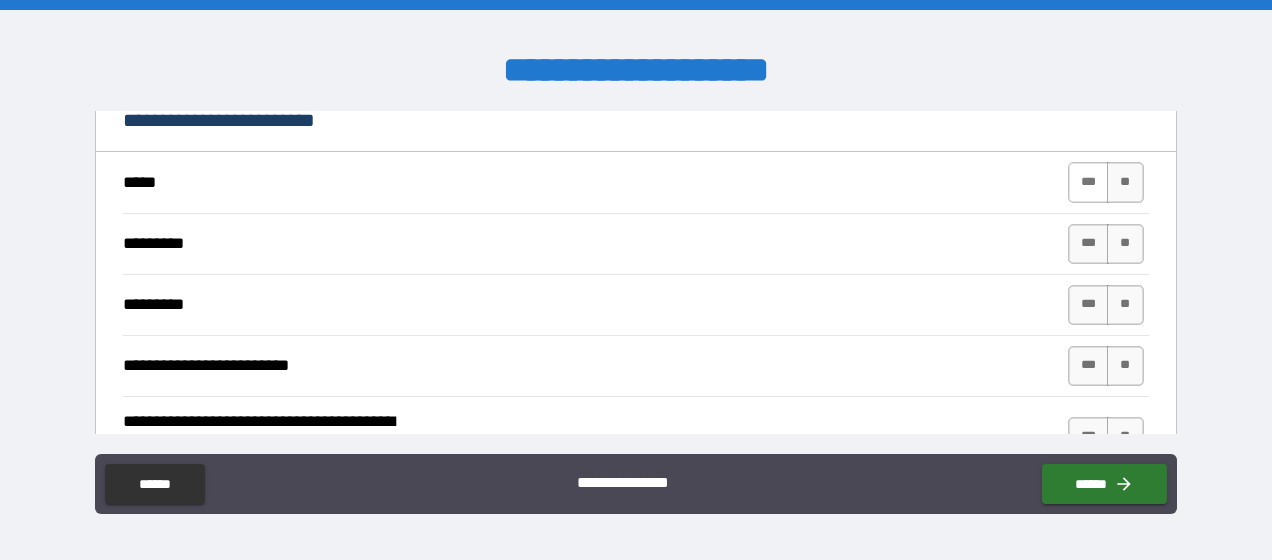 click on "***" at bounding box center (1089, 182) 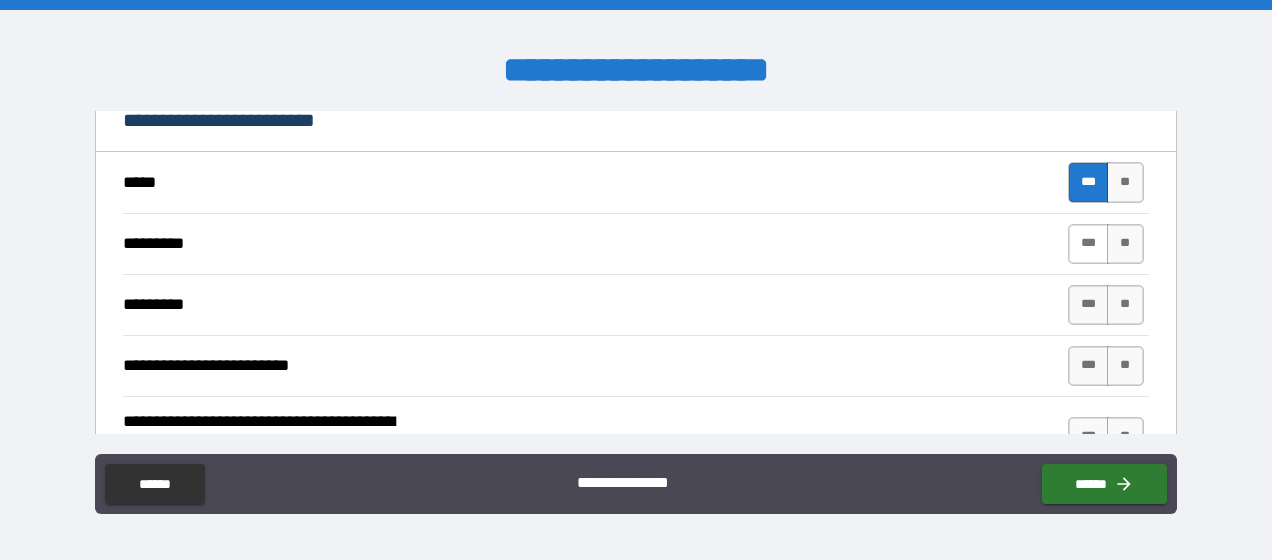 click on "***" at bounding box center (1089, 244) 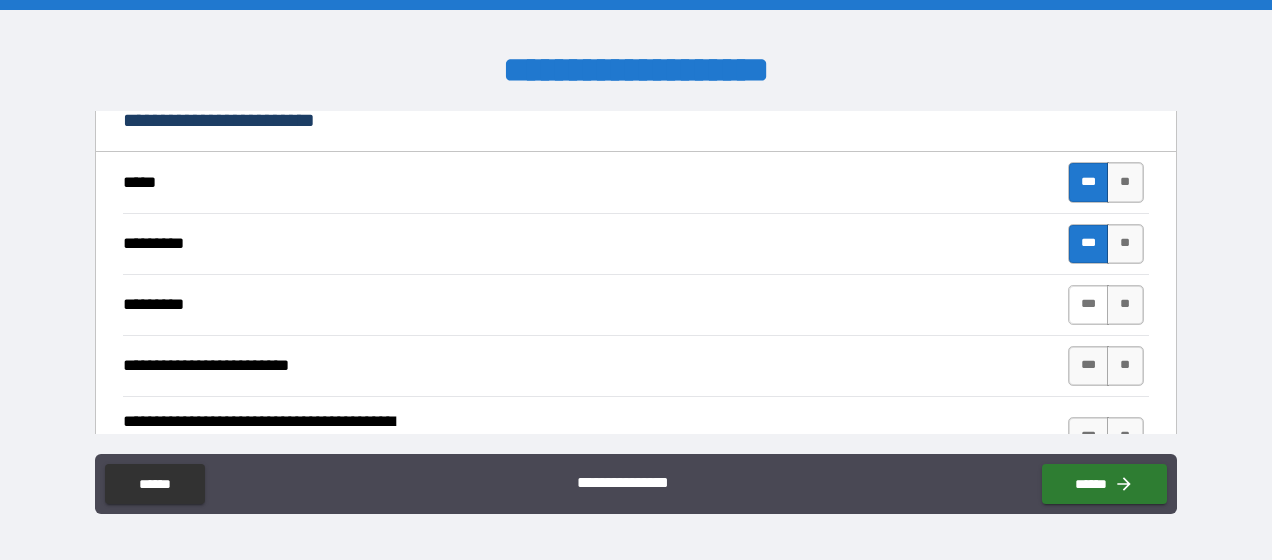 click on "***" at bounding box center [1089, 305] 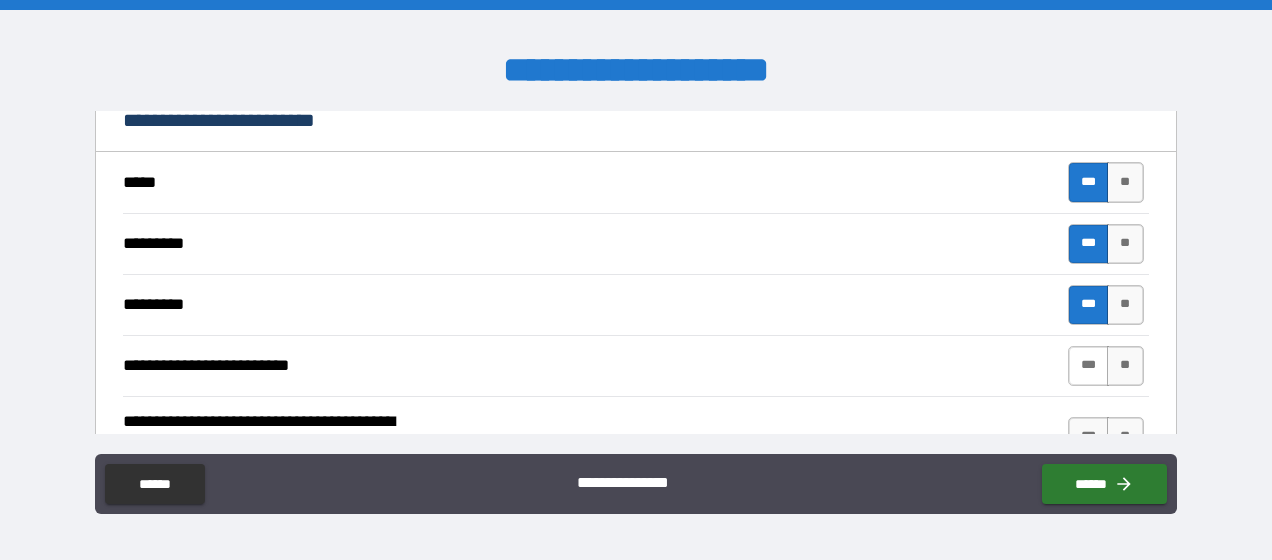 click on "***" at bounding box center [1089, 366] 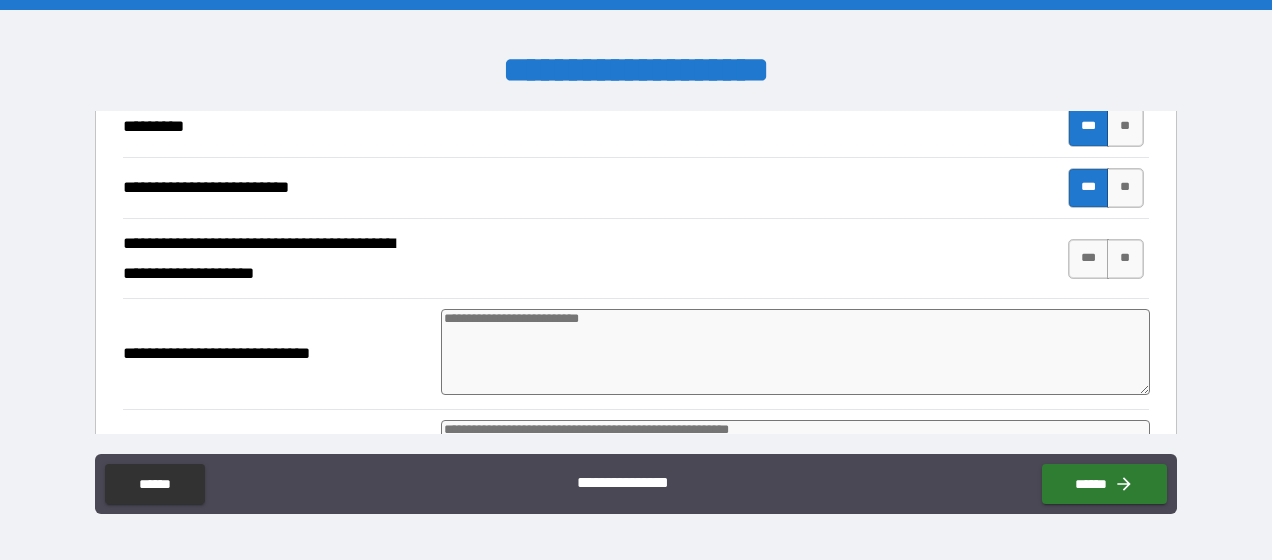 scroll, scrollTop: 1280, scrollLeft: 0, axis: vertical 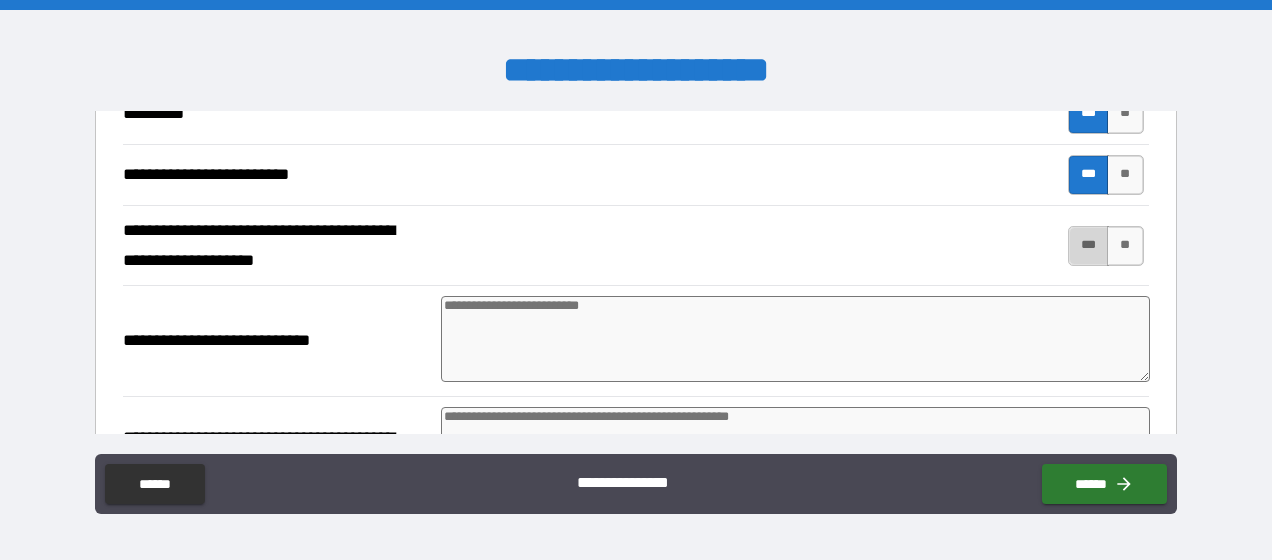 click on "***" at bounding box center (1089, 246) 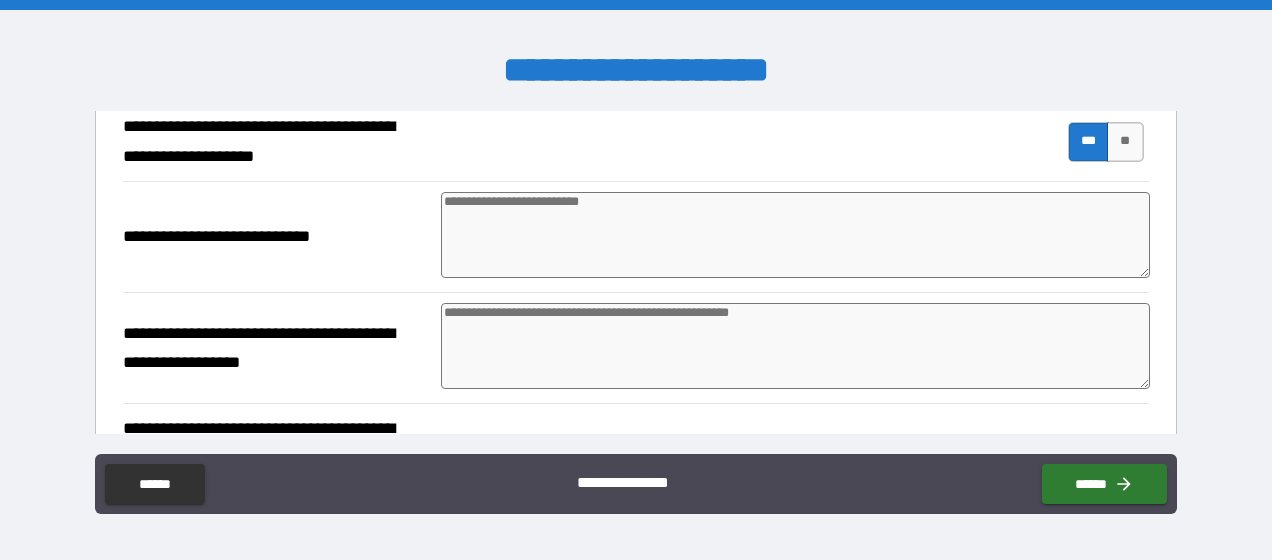 scroll, scrollTop: 1392, scrollLeft: 0, axis: vertical 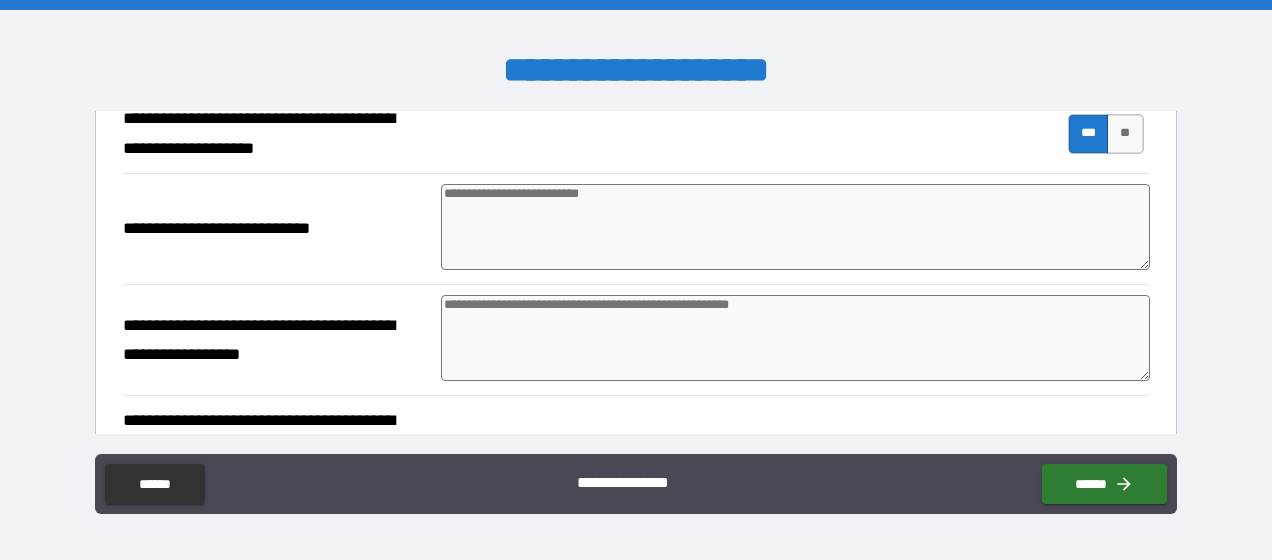 click at bounding box center (795, 338) 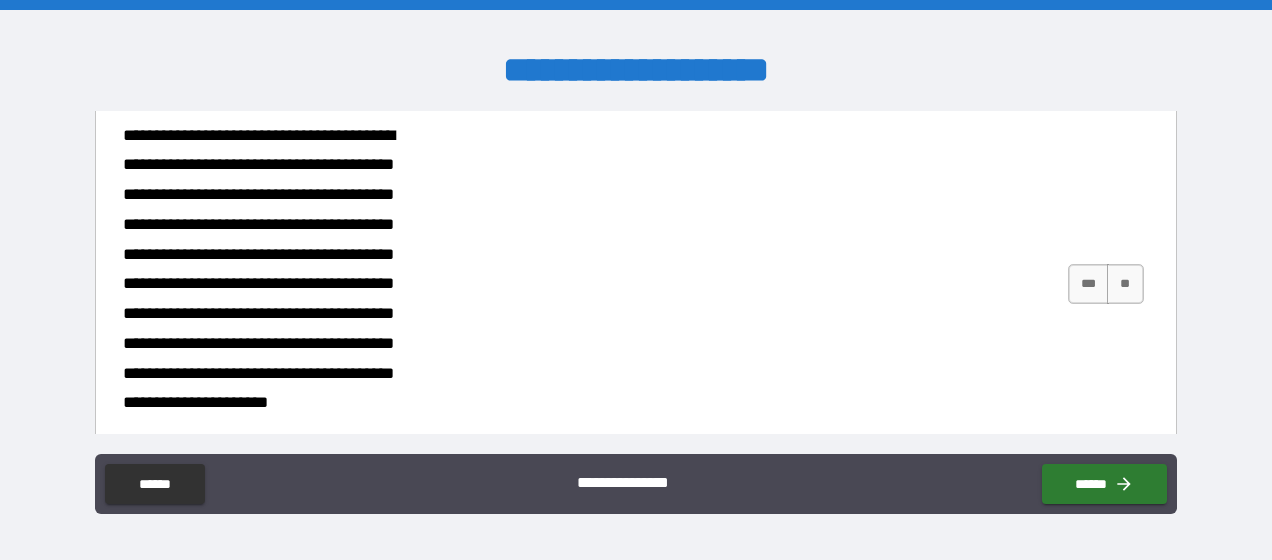 scroll, scrollTop: 1699, scrollLeft: 0, axis: vertical 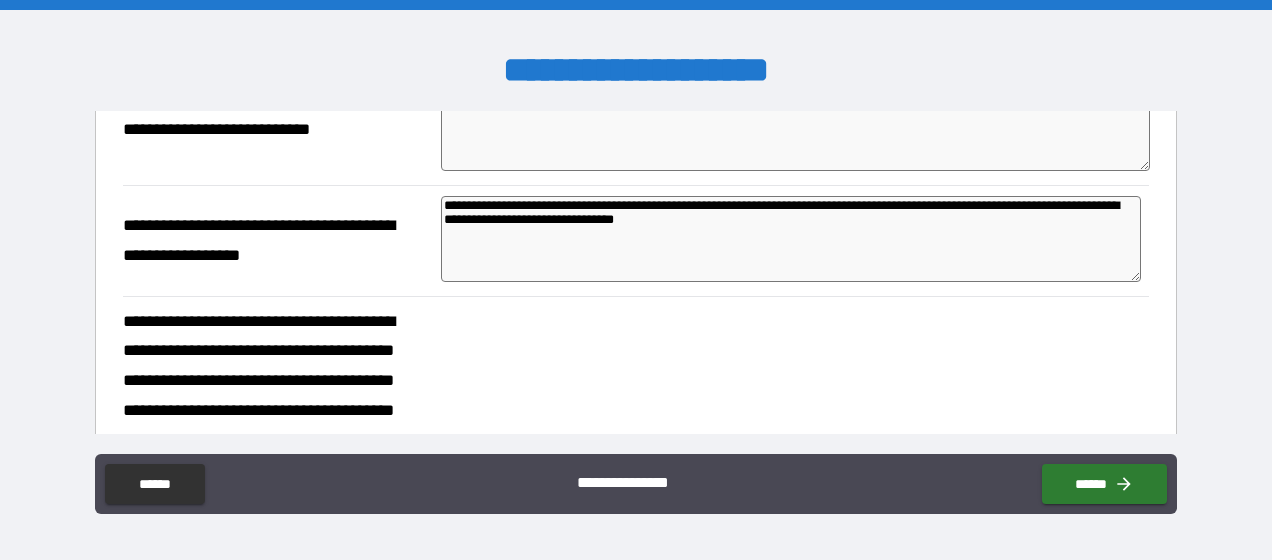 drag, startPoint x: 1178, startPoint y: 365, endPoint x: 1185, endPoint y: 414, distance: 49.497475 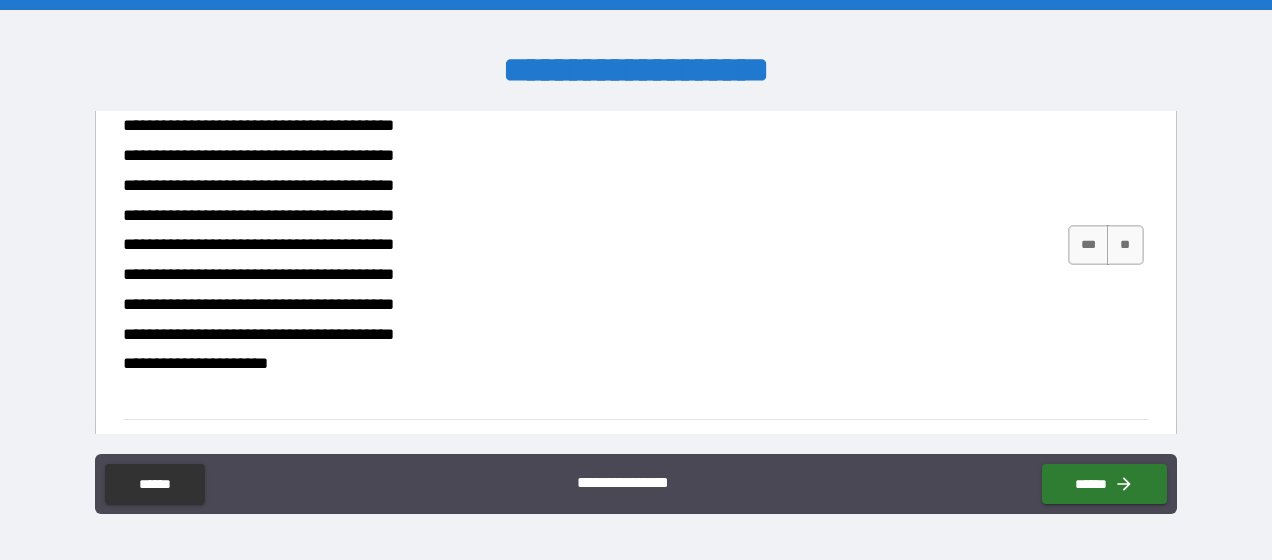 scroll, scrollTop: 1725, scrollLeft: 0, axis: vertical 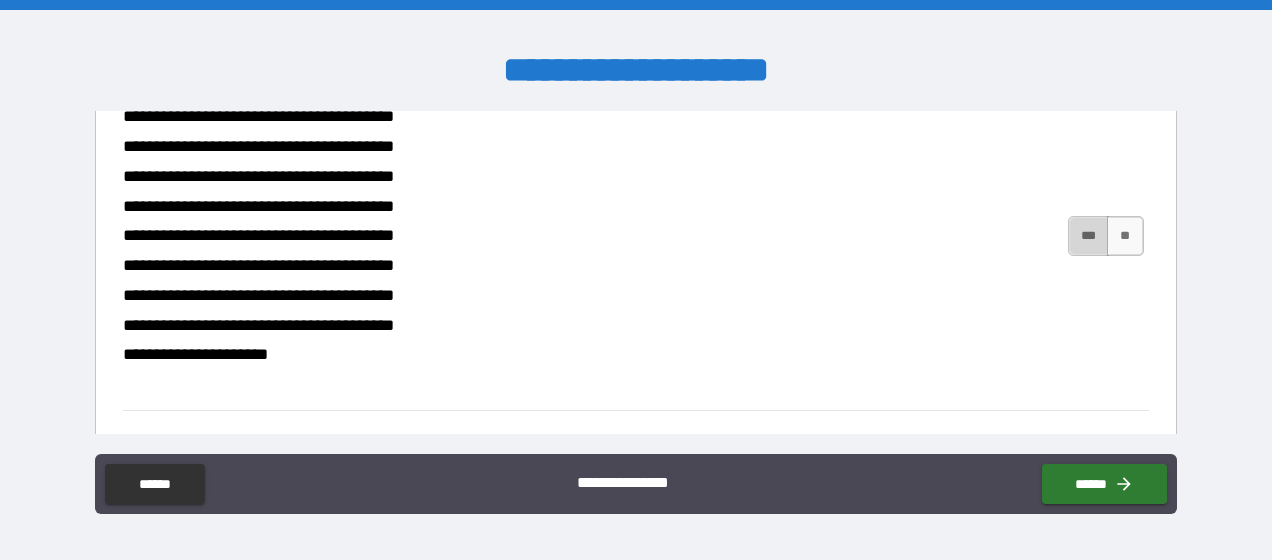 click on "***" at bounding box center [1089, 236] 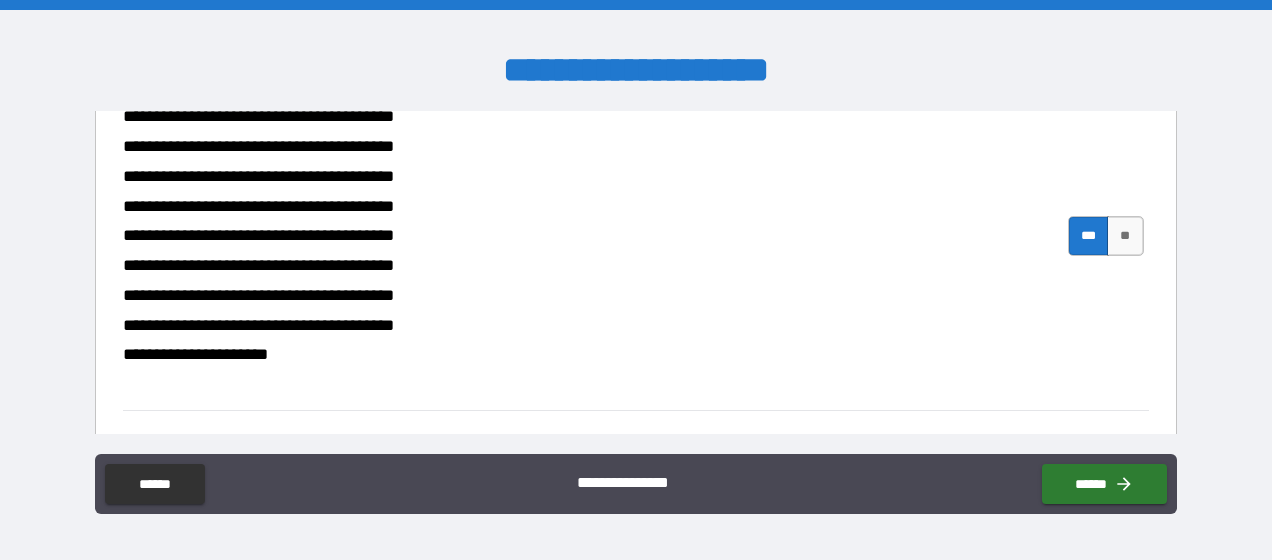 scroll, scrollTop: 1764, scrollLeft: 0, axis: vertical 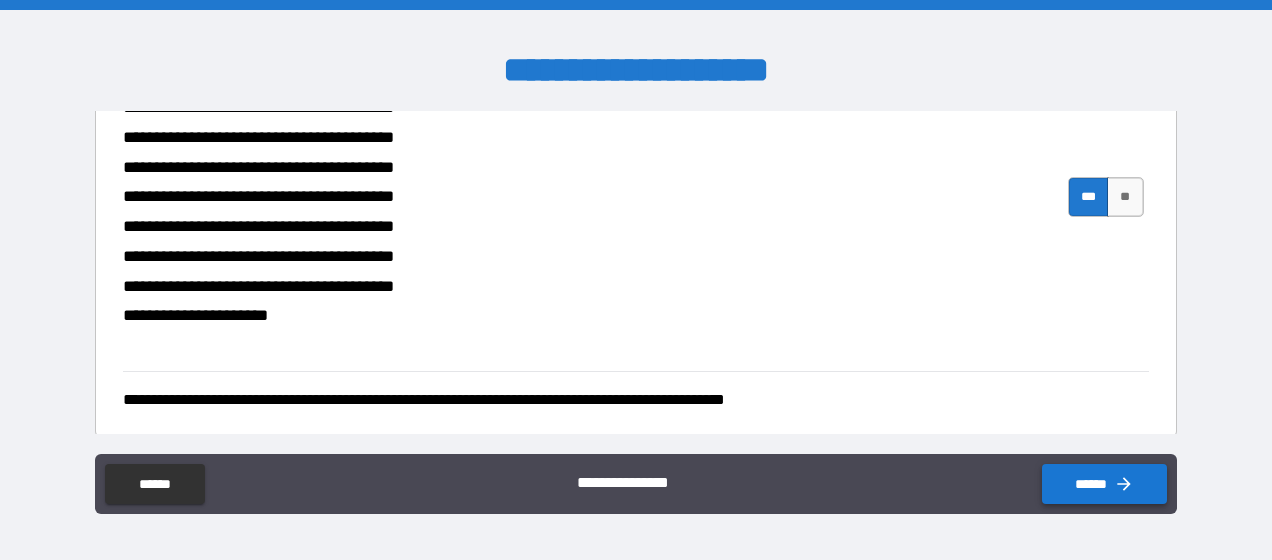 click on "******" at bounding box center (1104, 484) 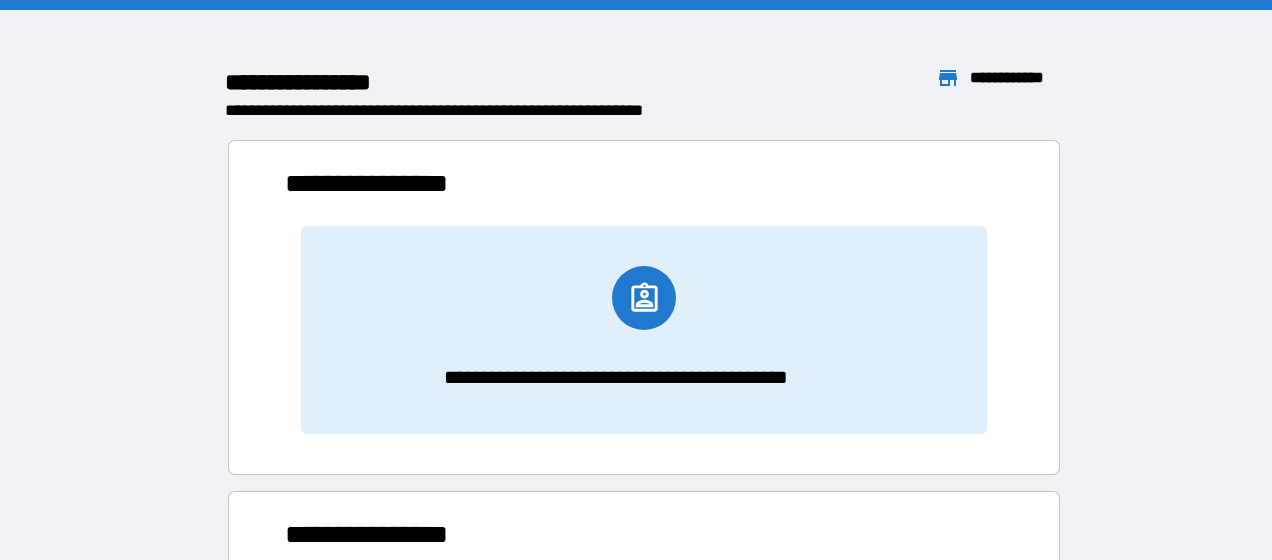 scroll, scrollTop: 16, scrollLeft: 16, axis: both 